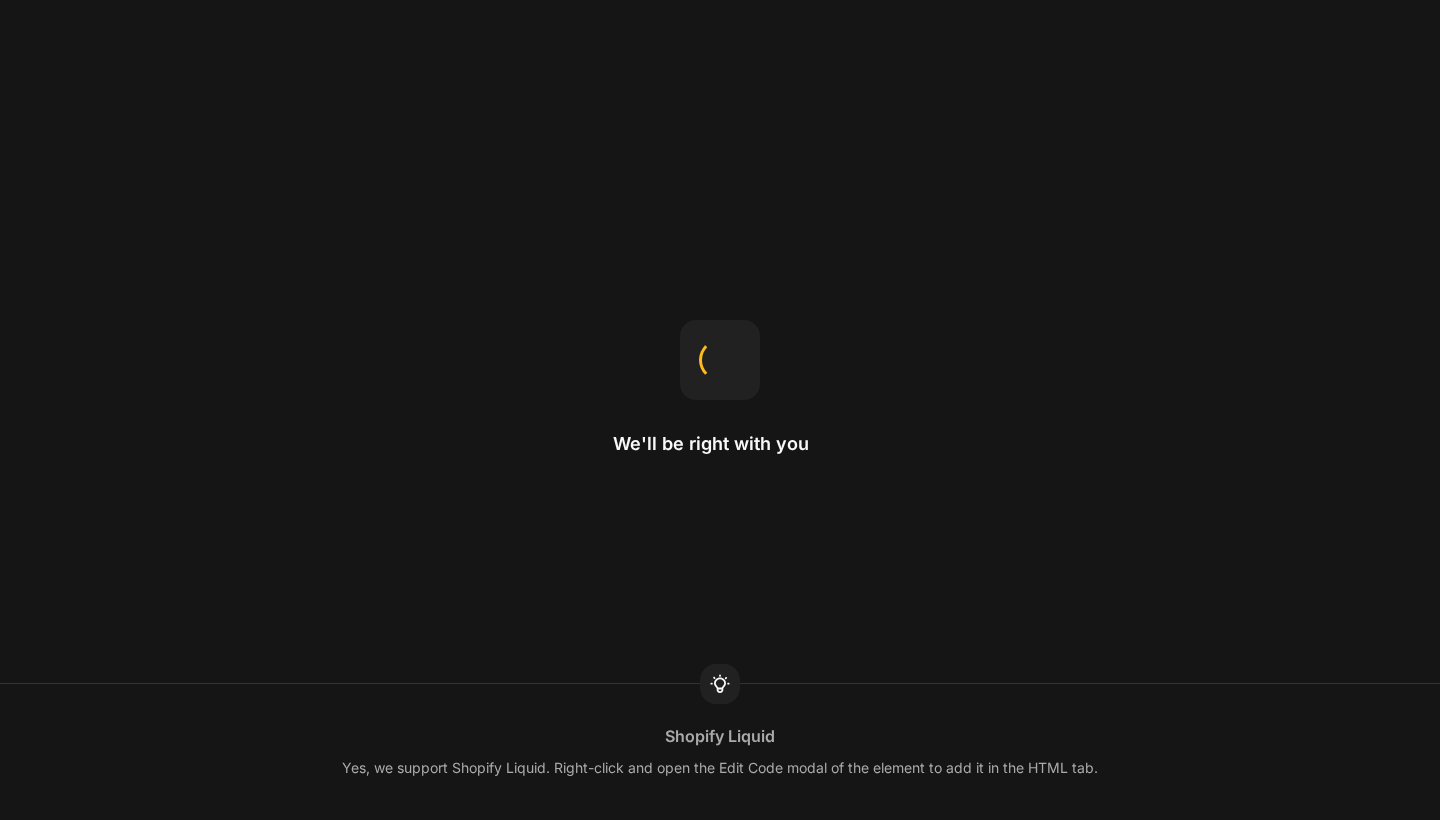 scroll, scrollTop: 0, scrollLeft: 0, axis: both 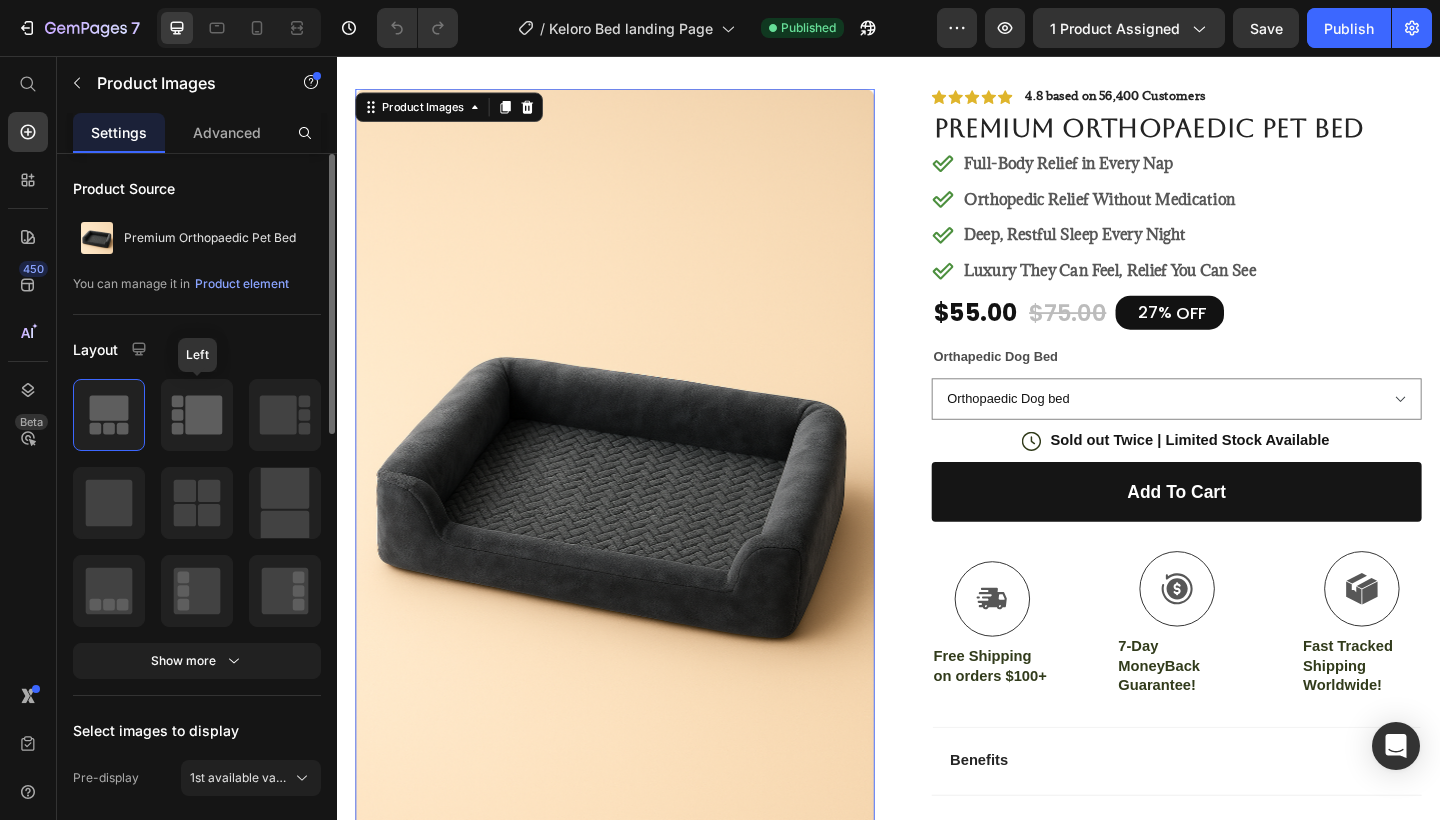 click 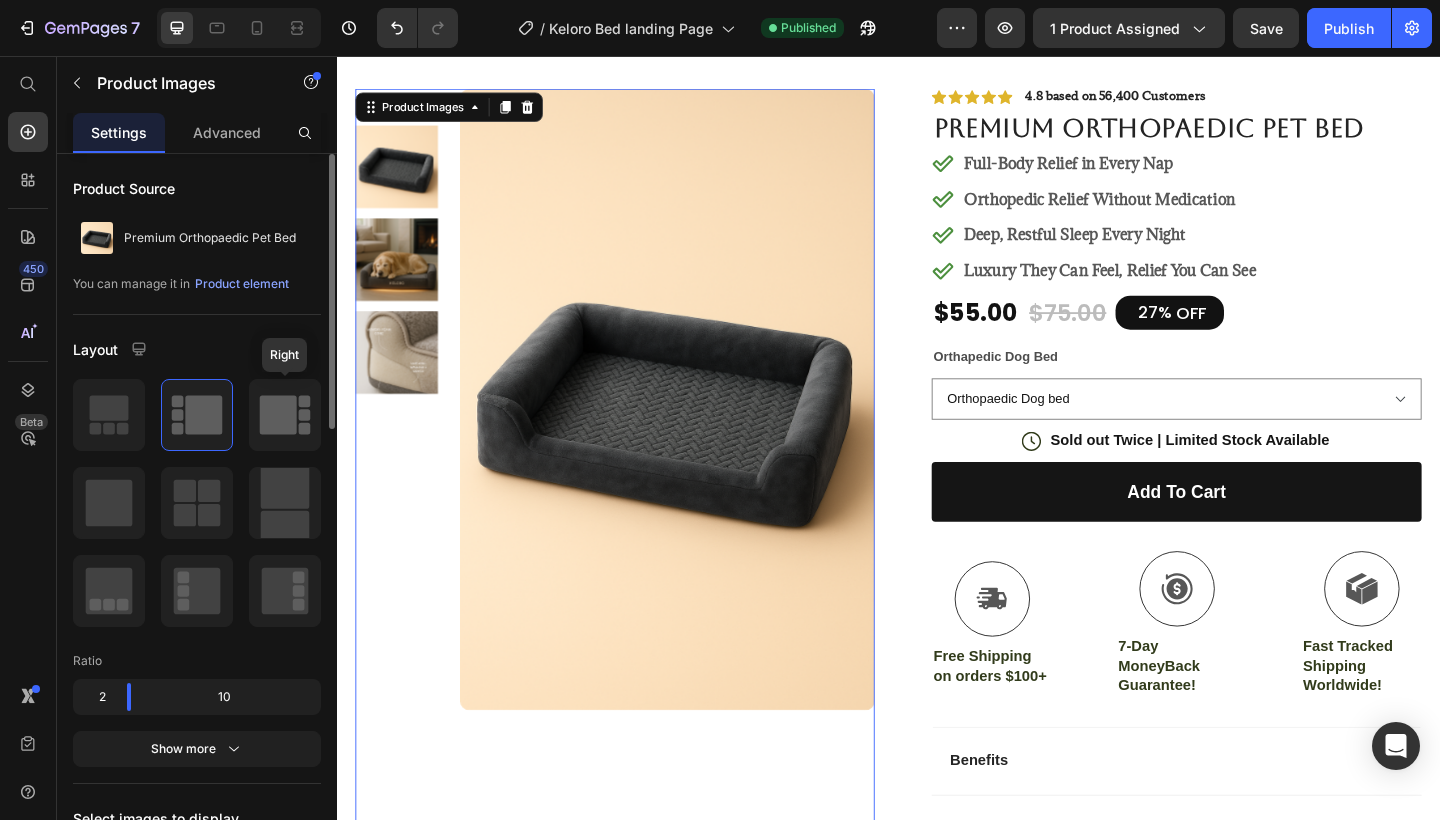 click 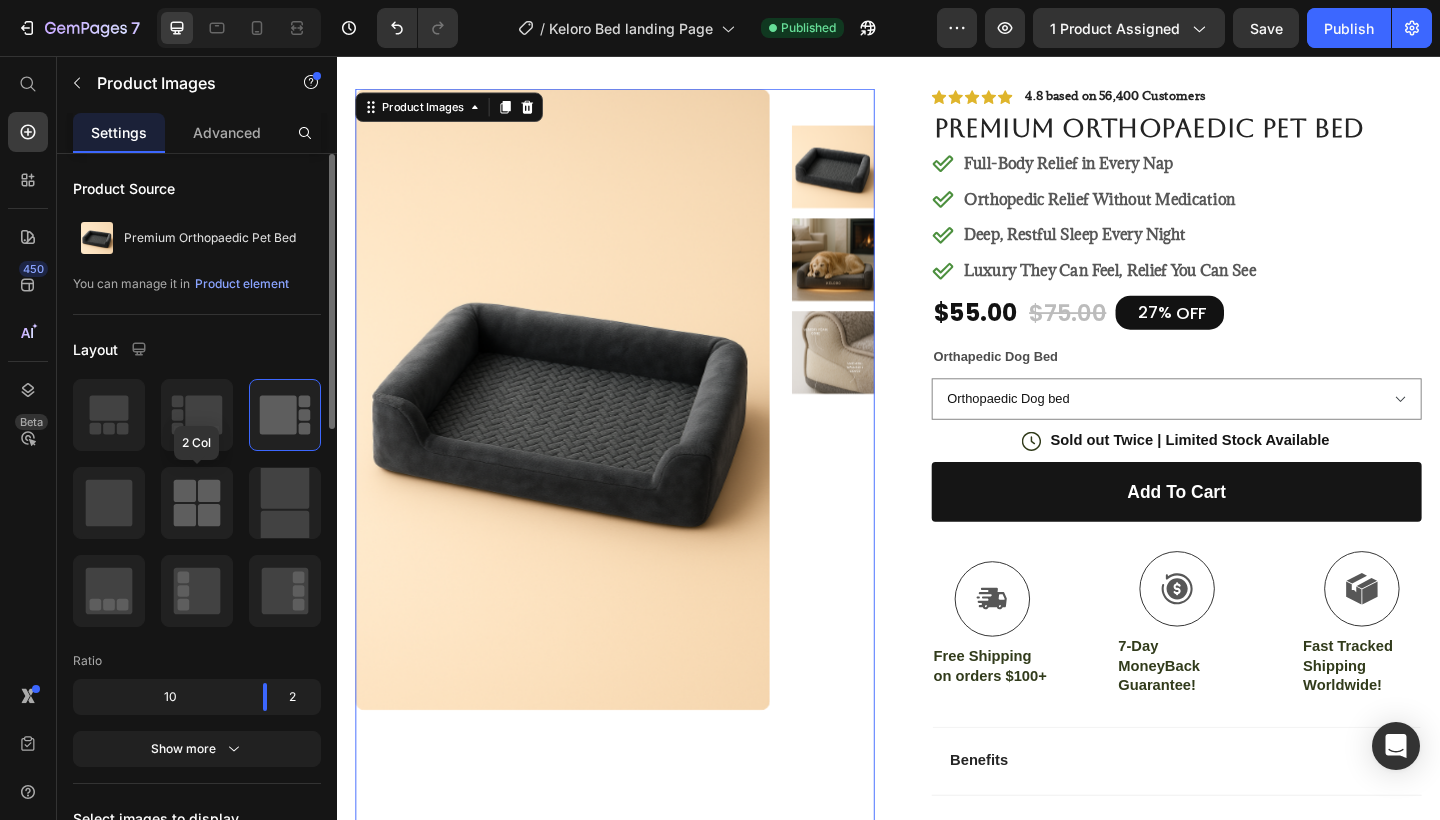 click 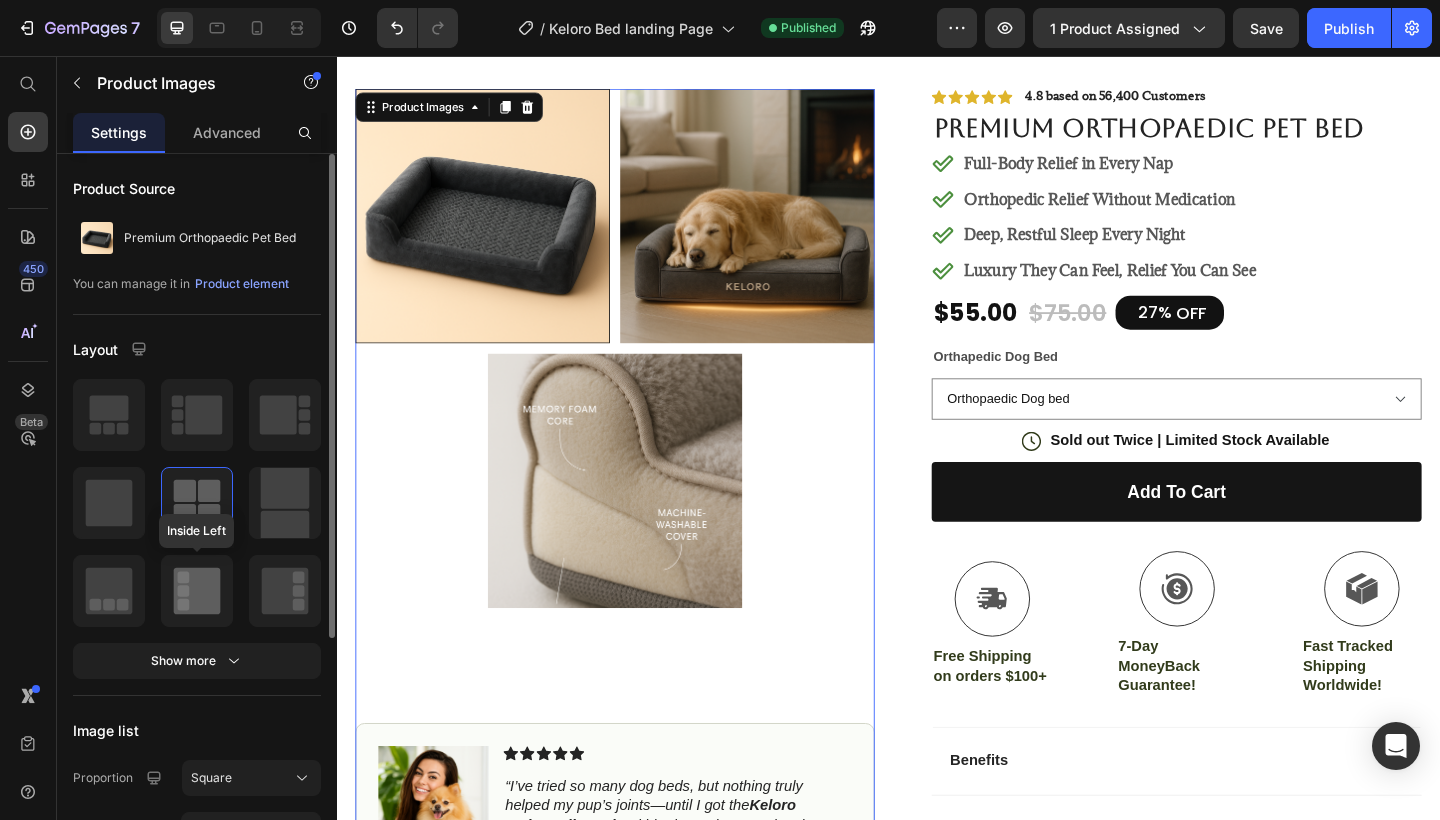 click 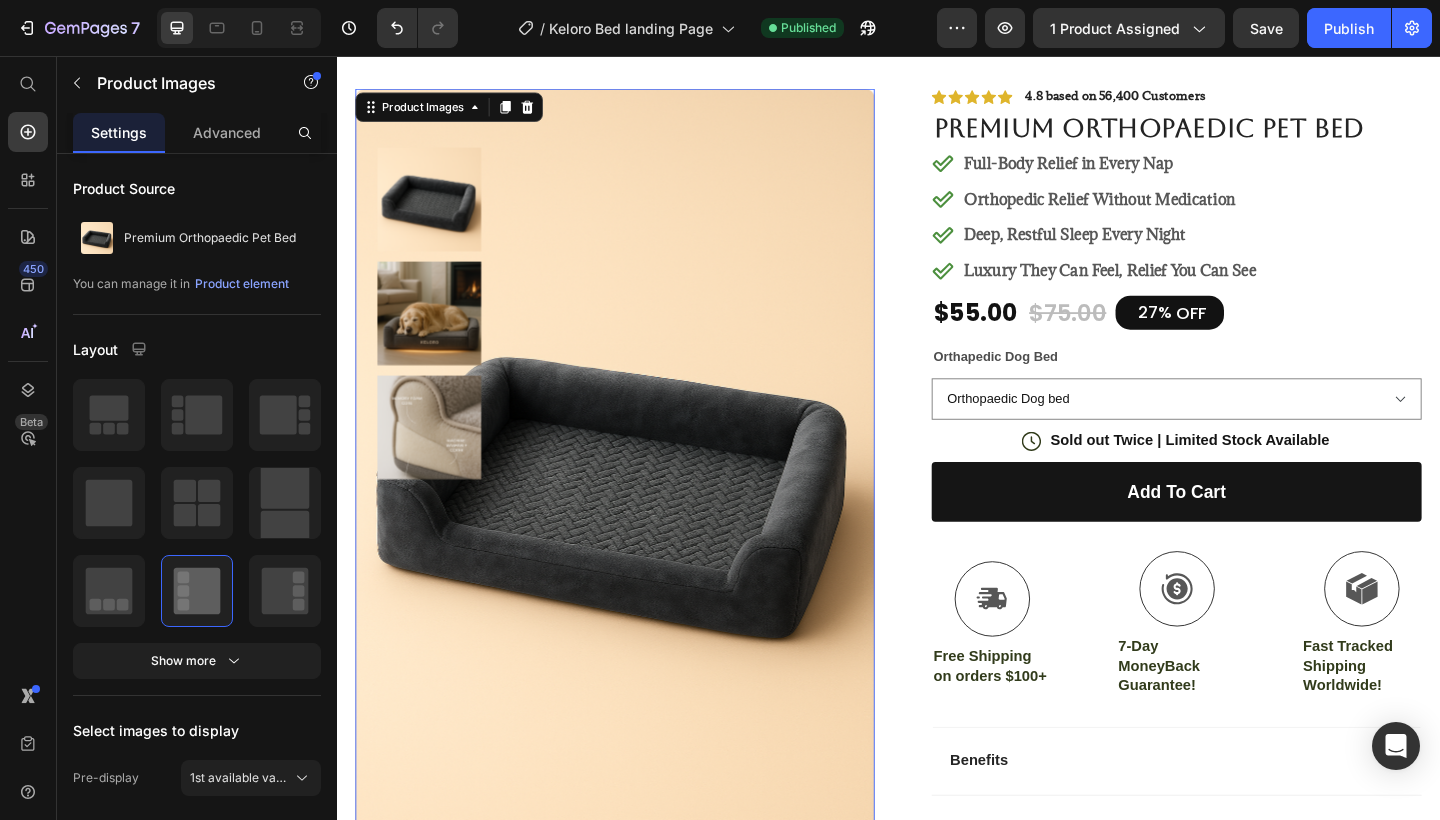scroll, scrollTop: 101, scrollLeft: 0, axis: vertical 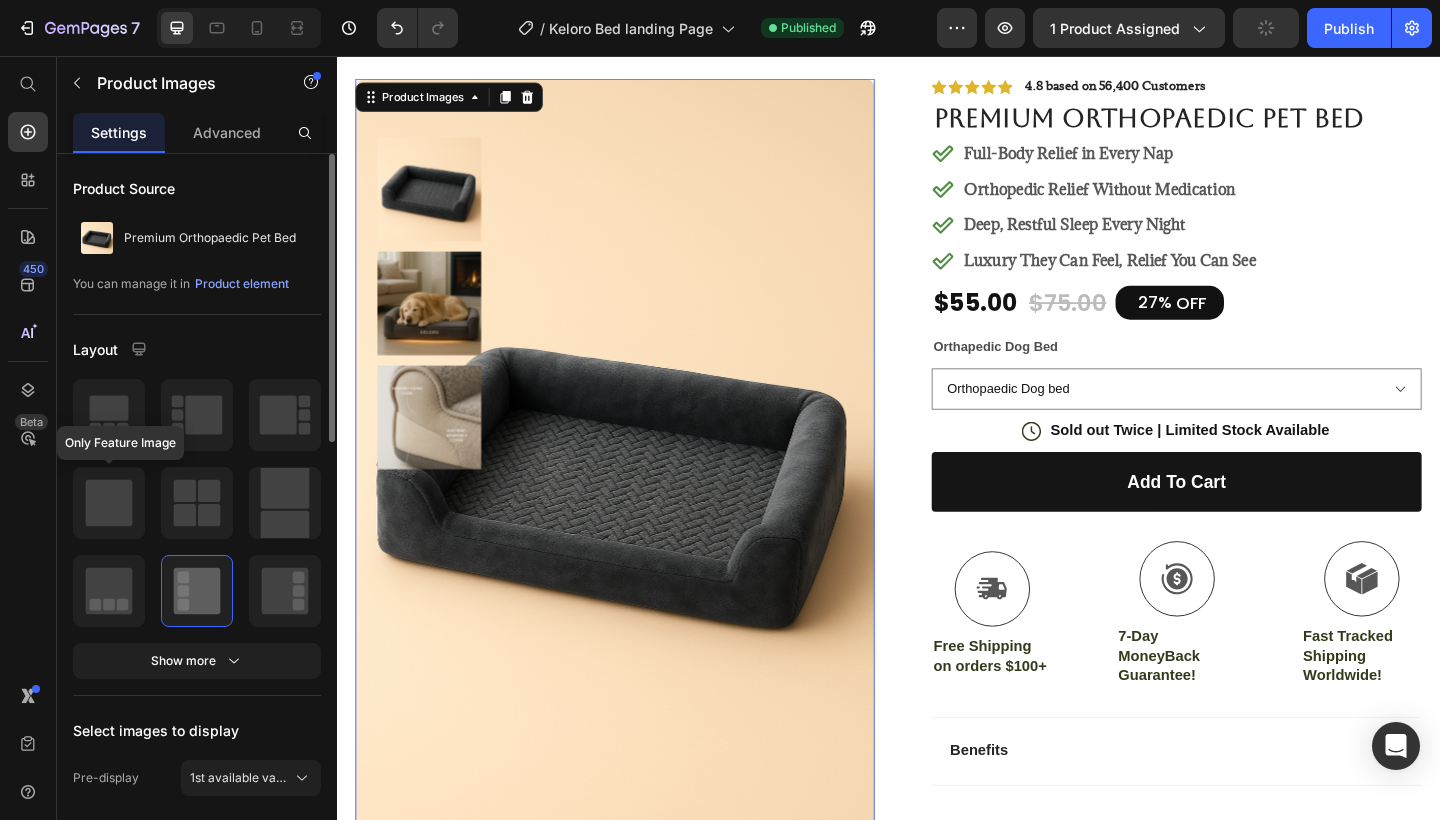 click 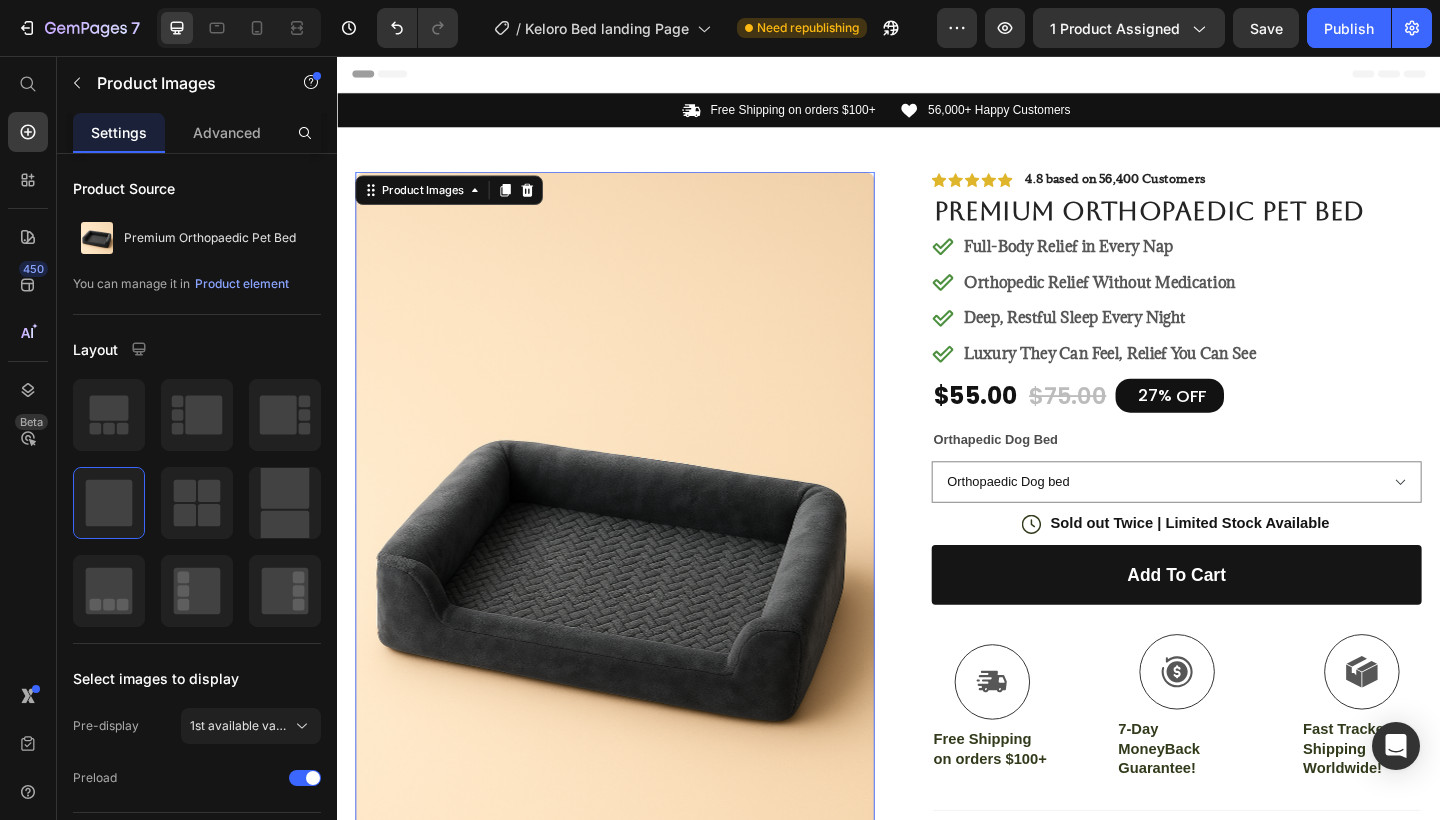 scroll, scrollTop: 0, scrollLeft: 0, axis: both 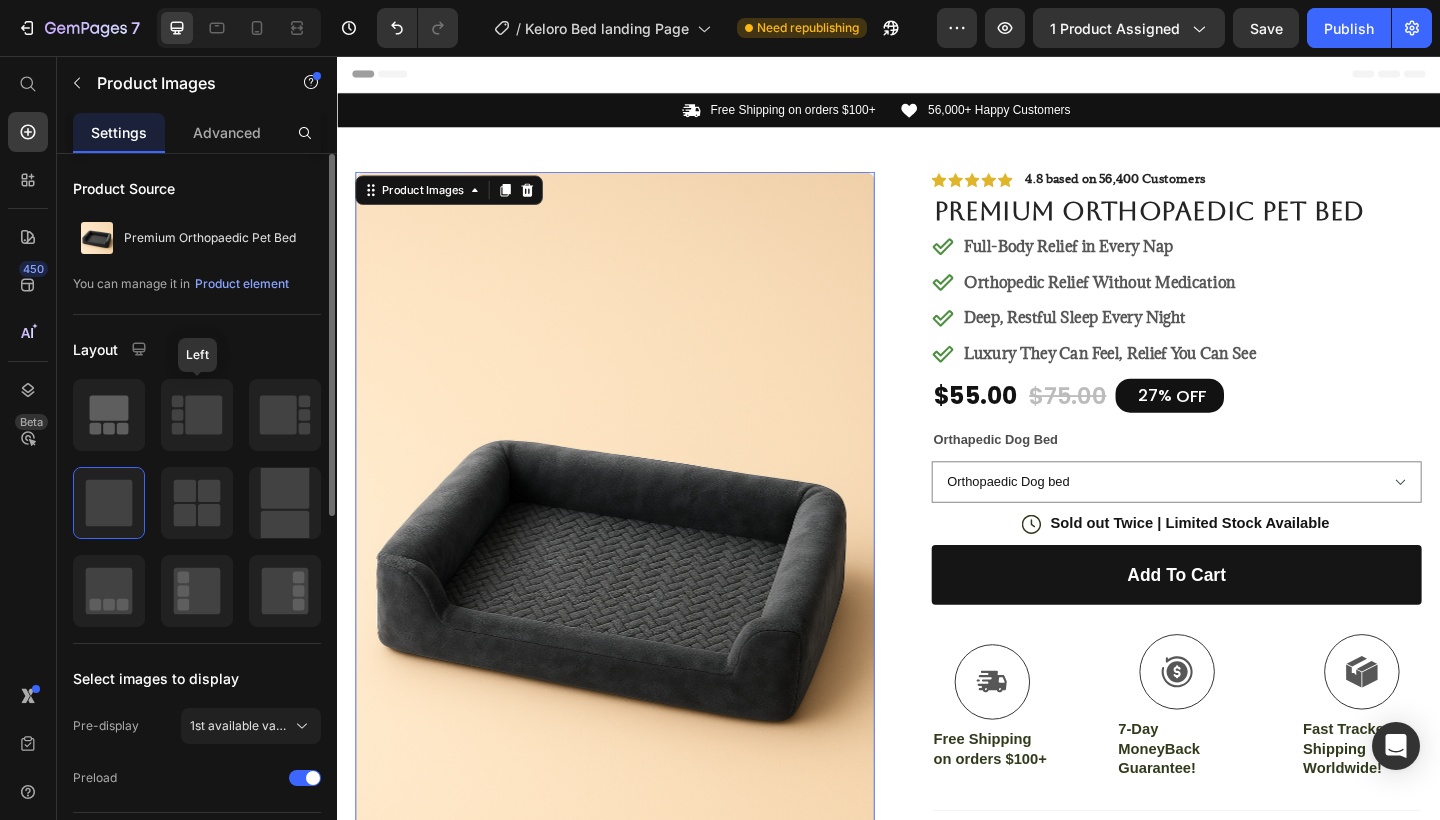 click 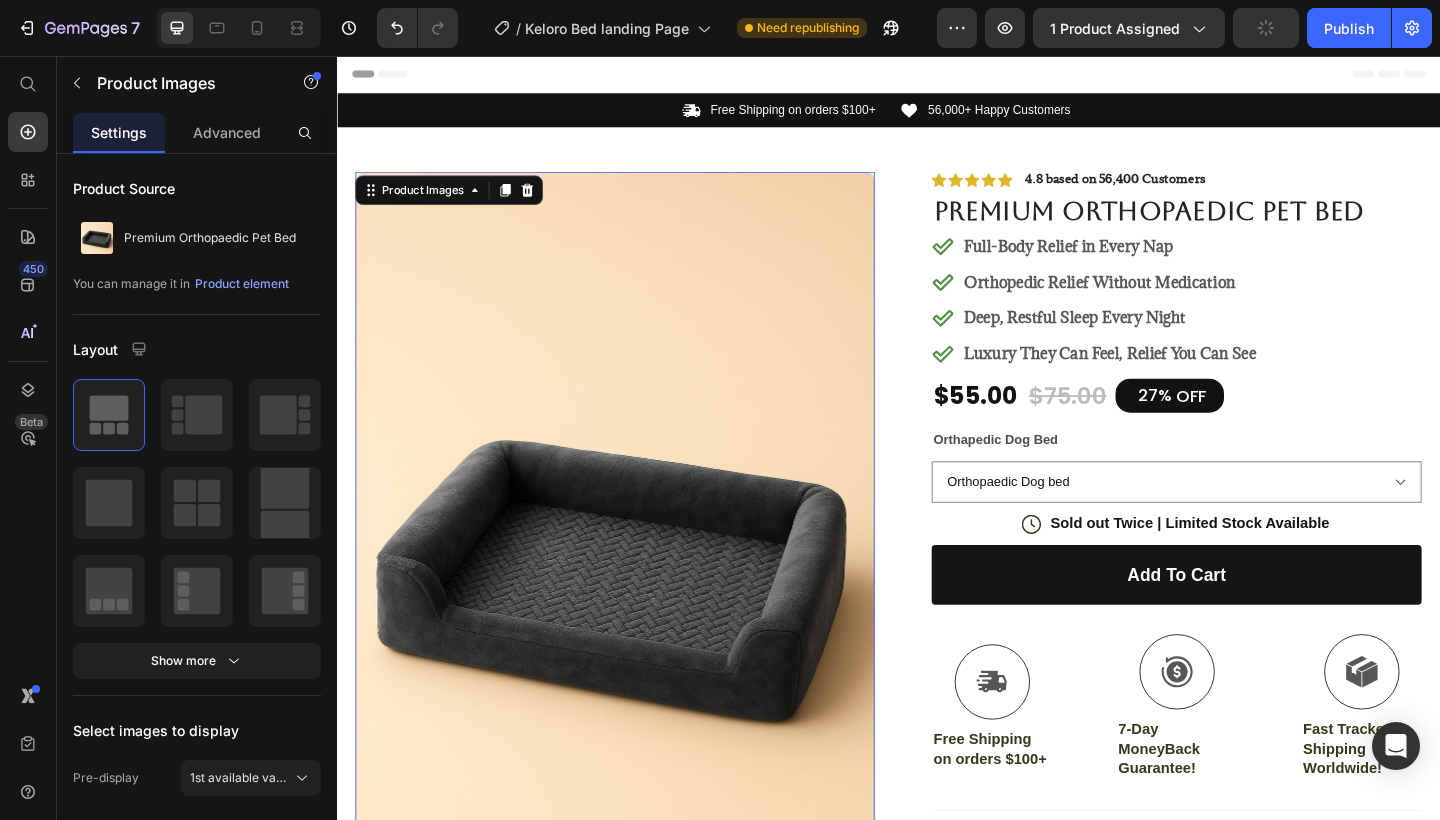 scroll, scrollTop: 106, scrollLeft: 0, axis: vertical 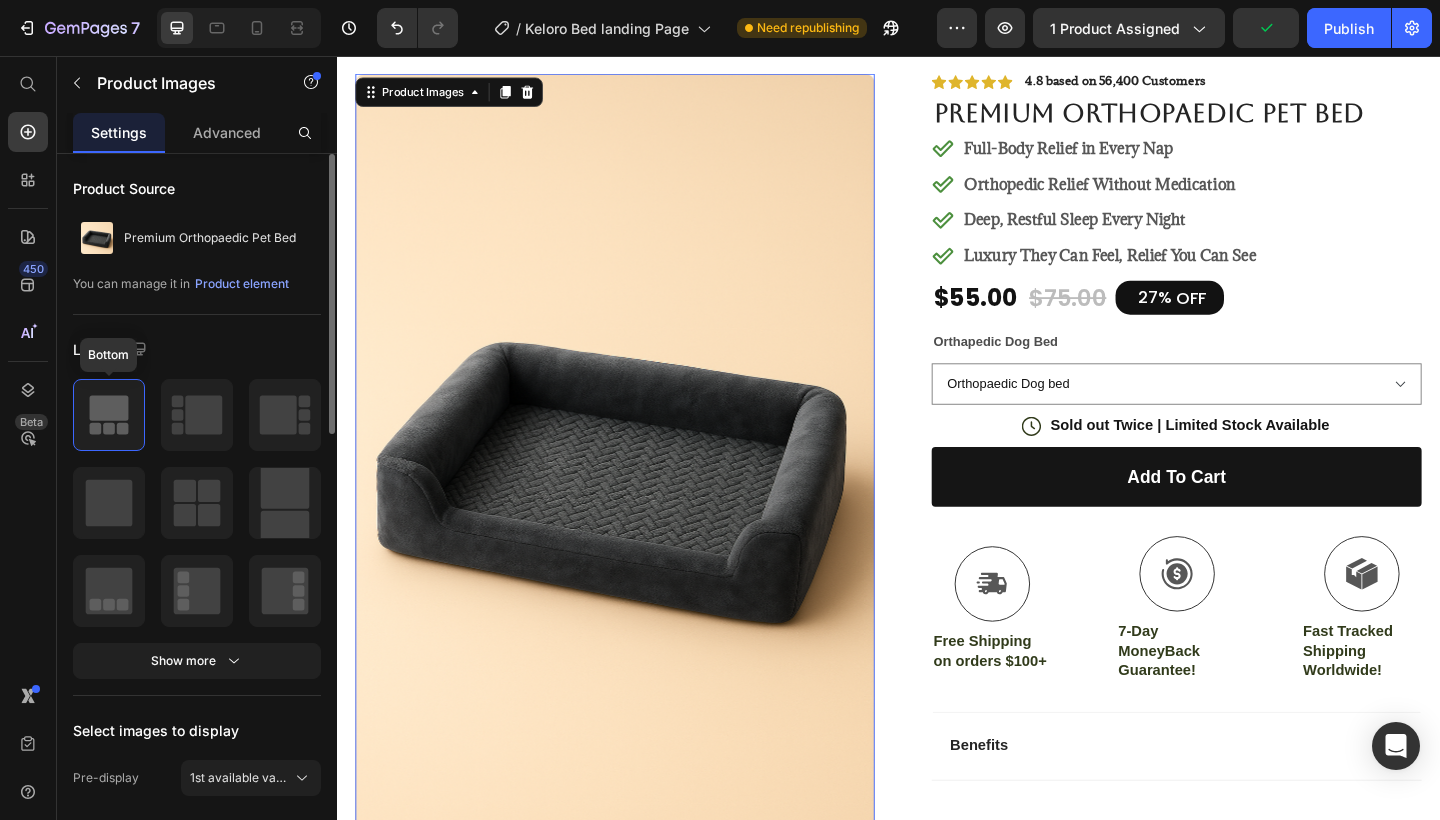 click 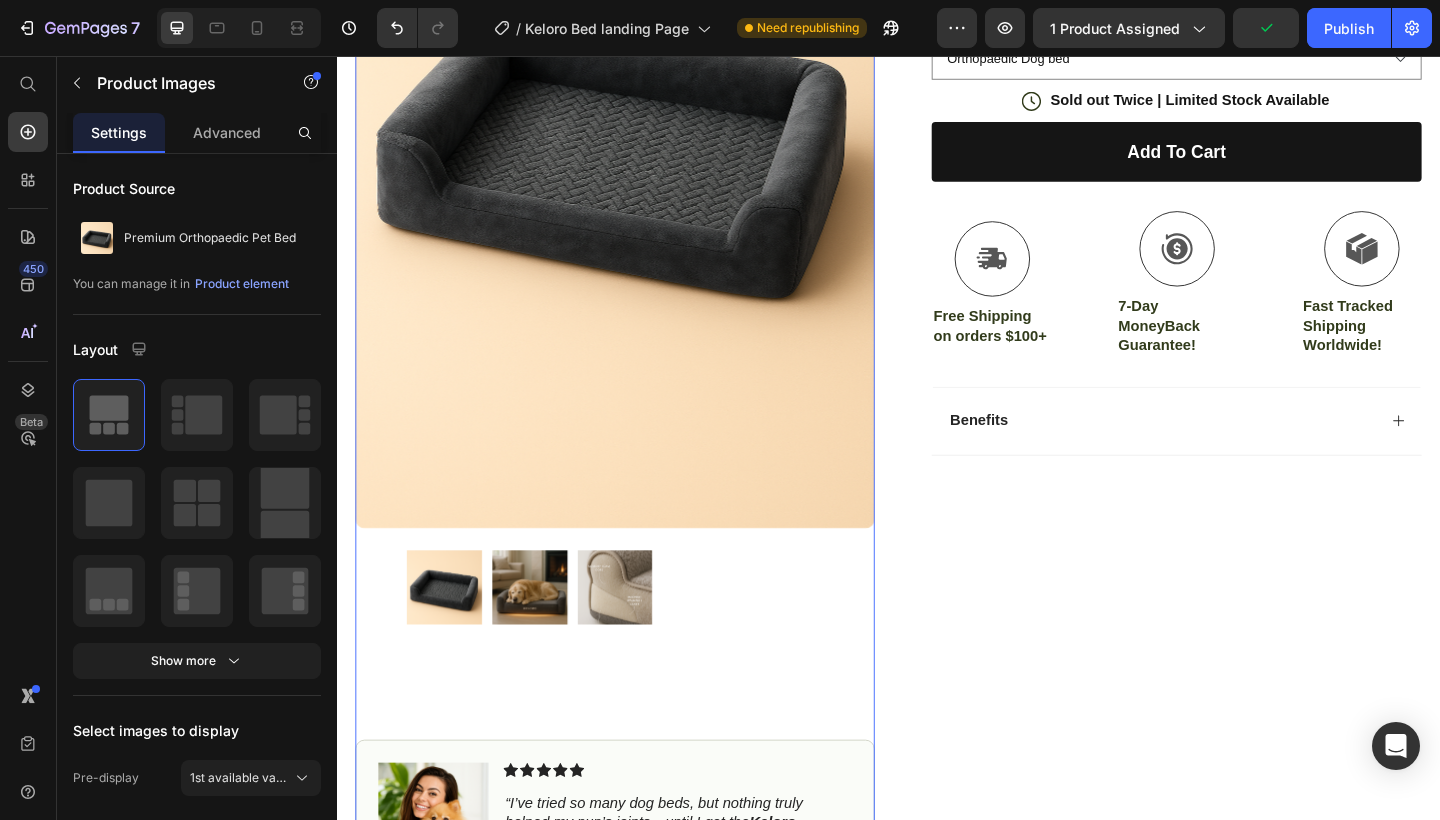 scroll, scrollTop: 450, scrollLeft: 0, axis: vertical 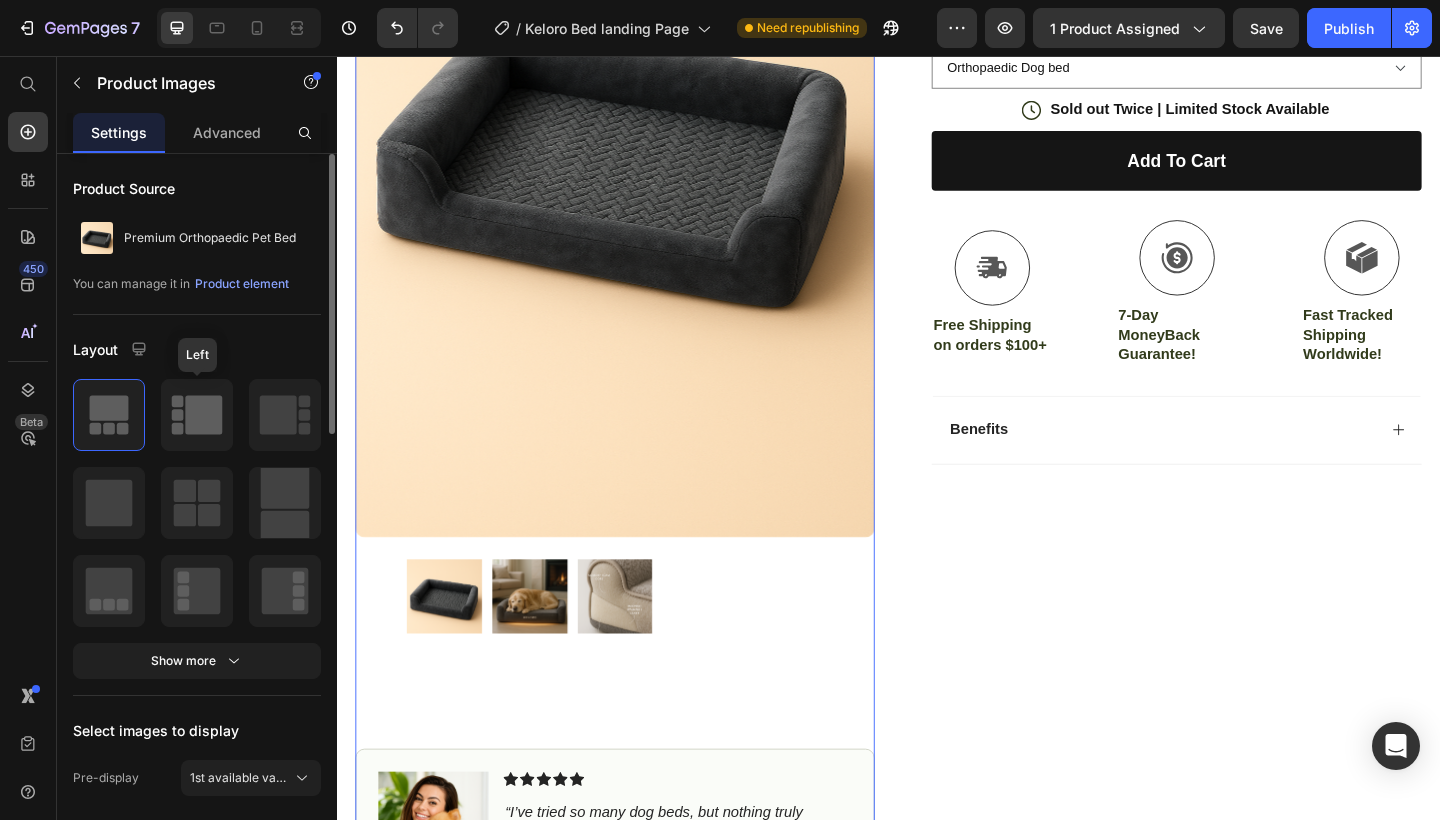 click 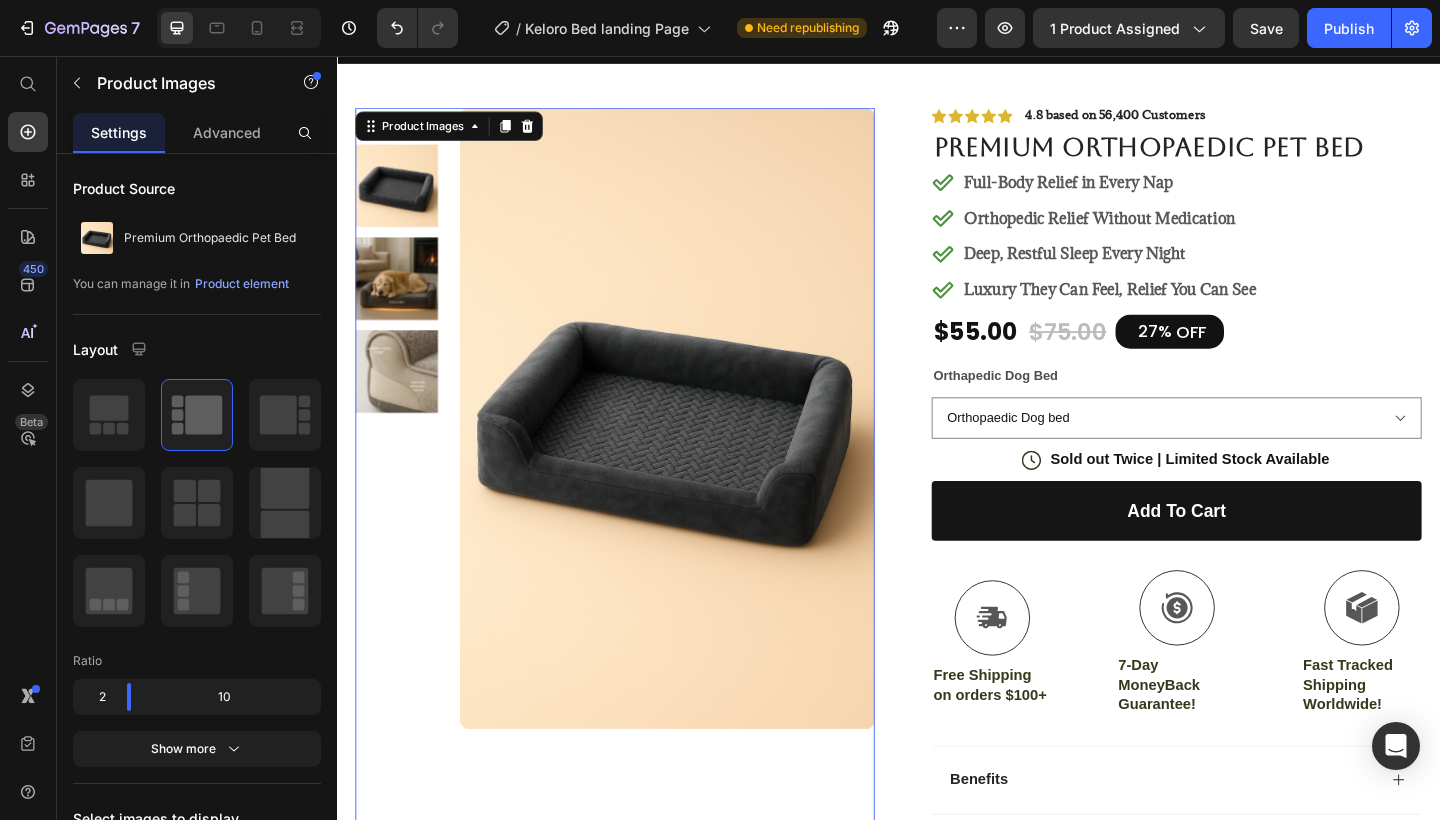 scroll, scrollTop: 63, scrollLeft: 0, axis: vertical 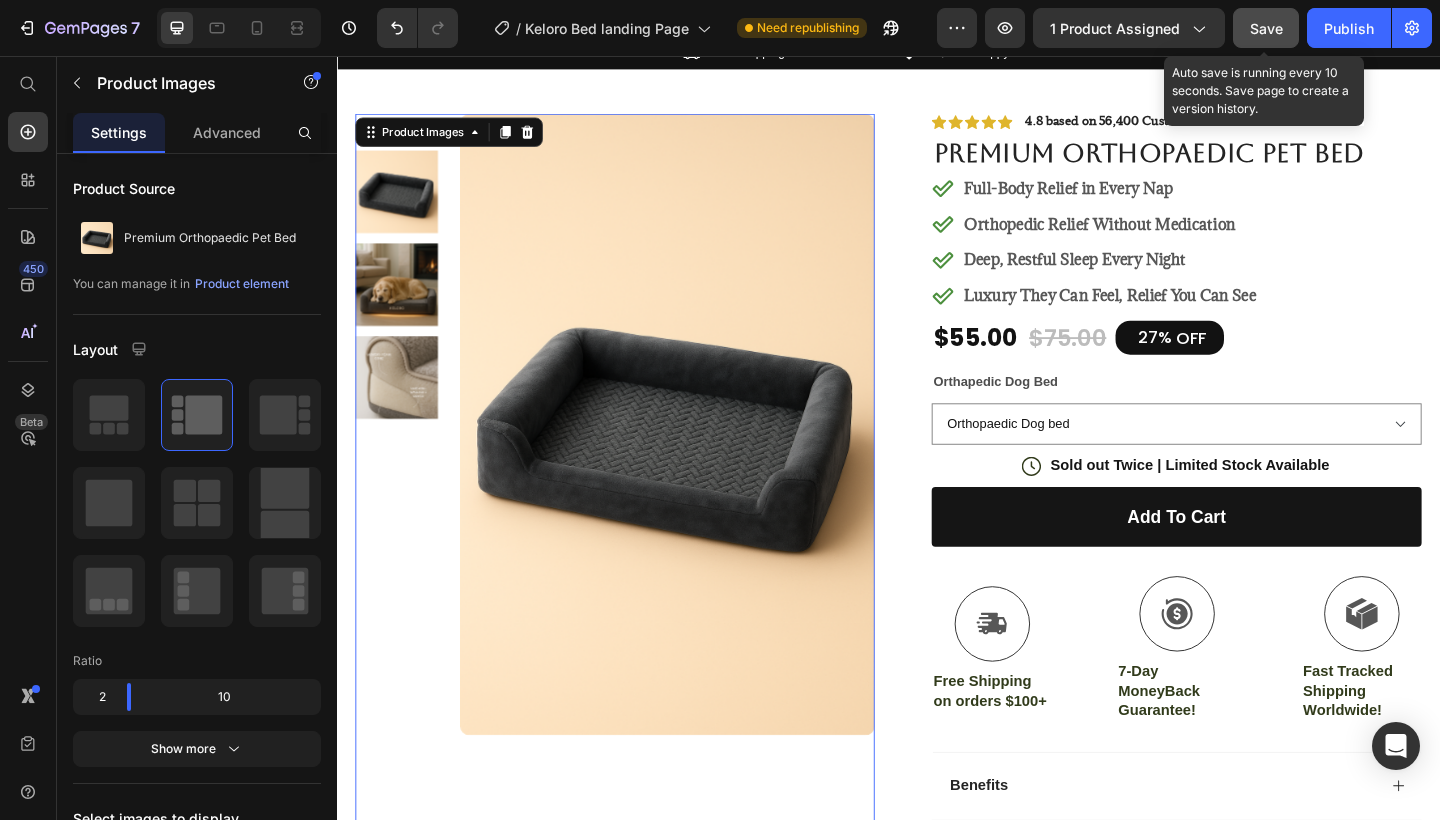 click on "Save" at bounding box center [1266, 28] 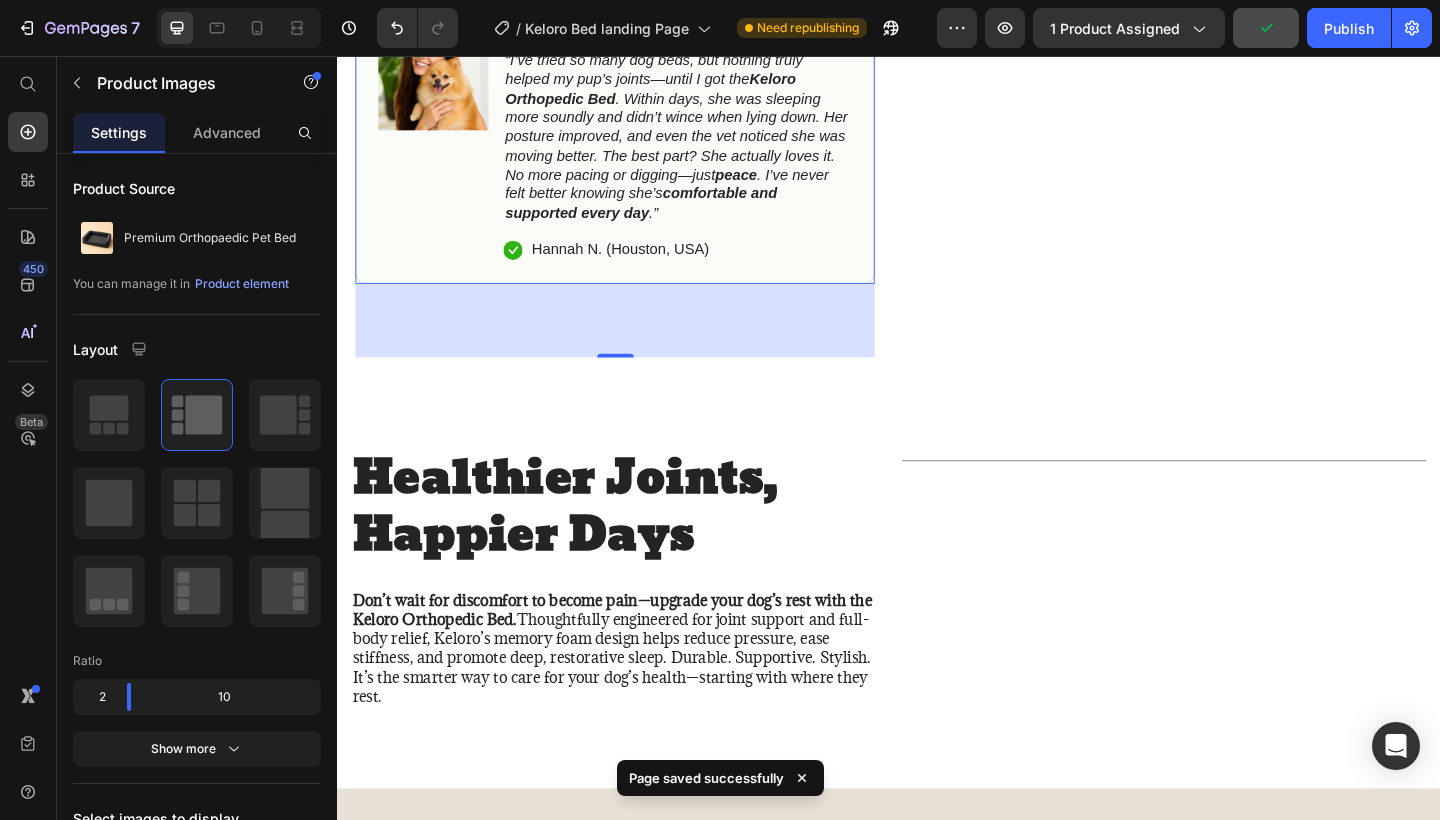 scroll, scrollTop: 1010, scrollLeft: 0, axis: vertical 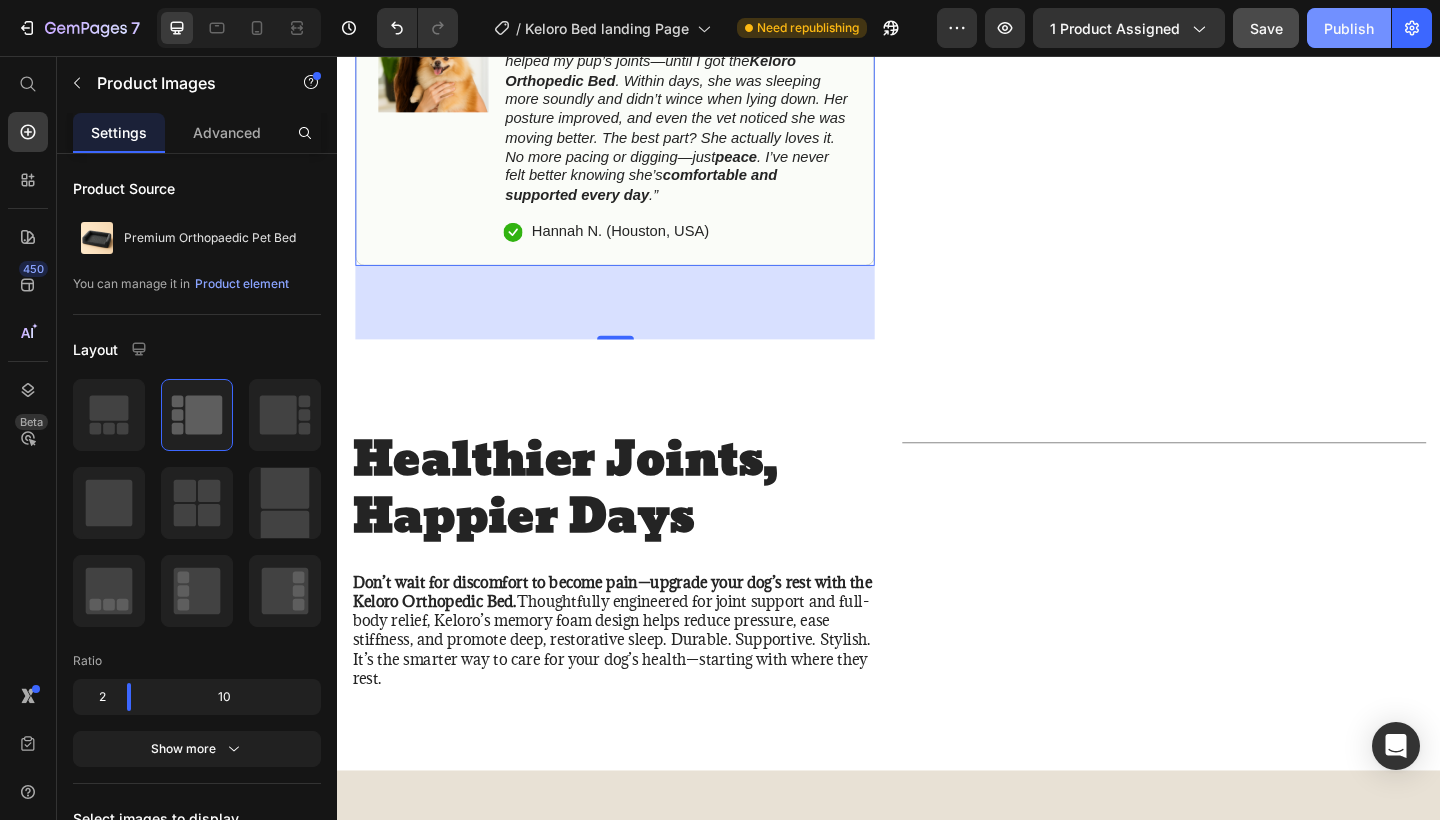 click on "Publish" 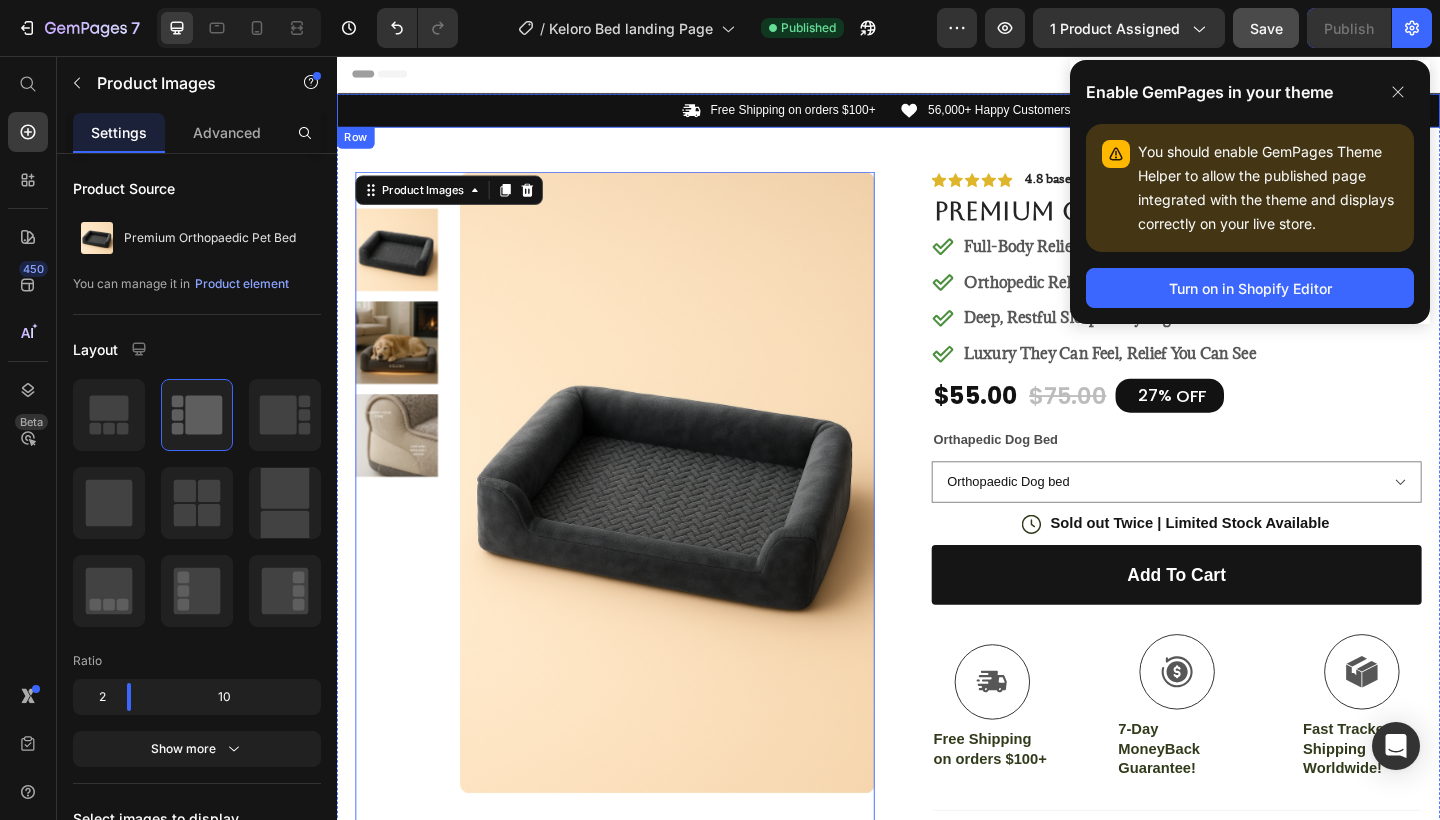 scroll, scrollTop: 0, scrollLeft: 0, axis: both 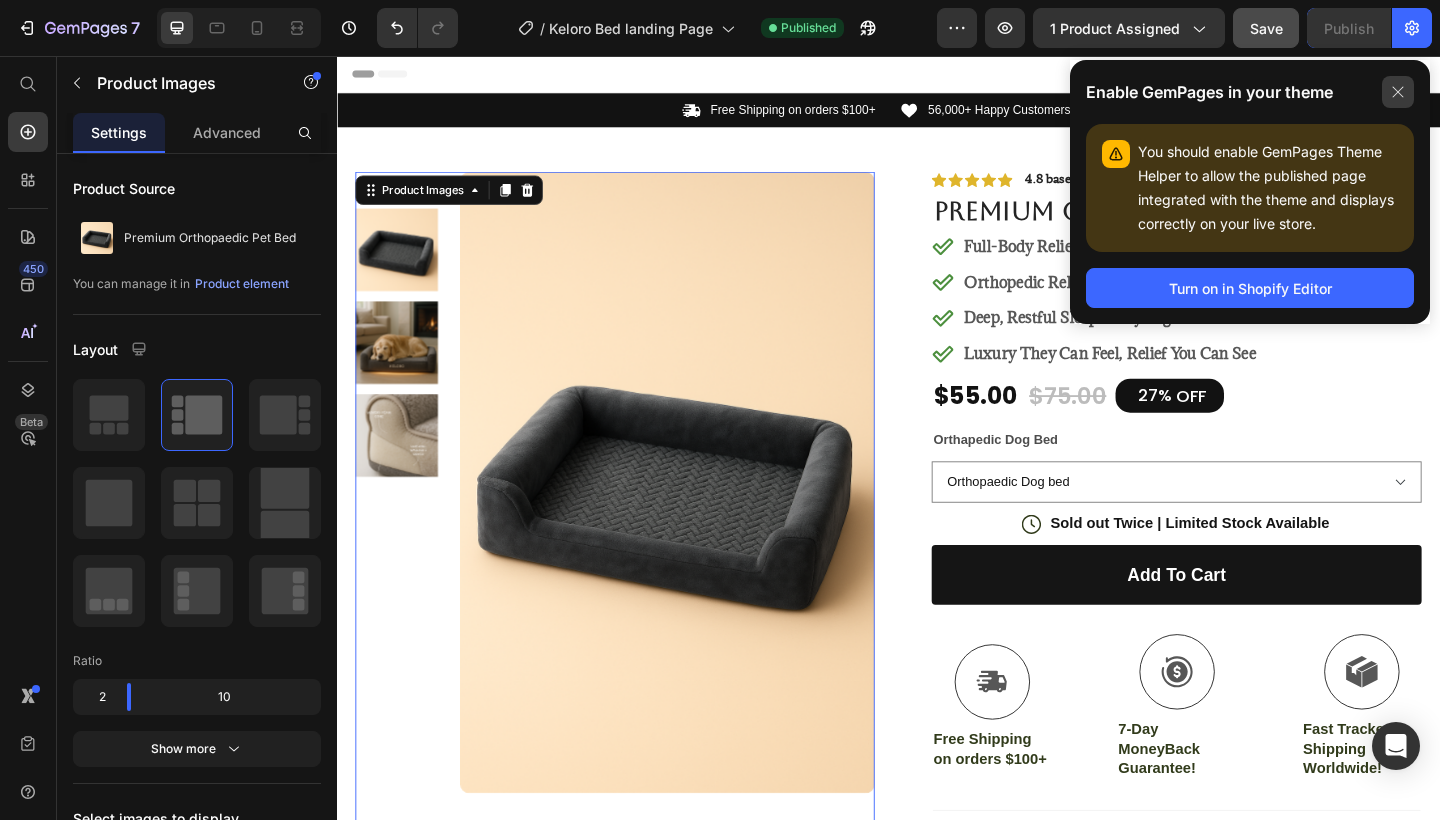 click 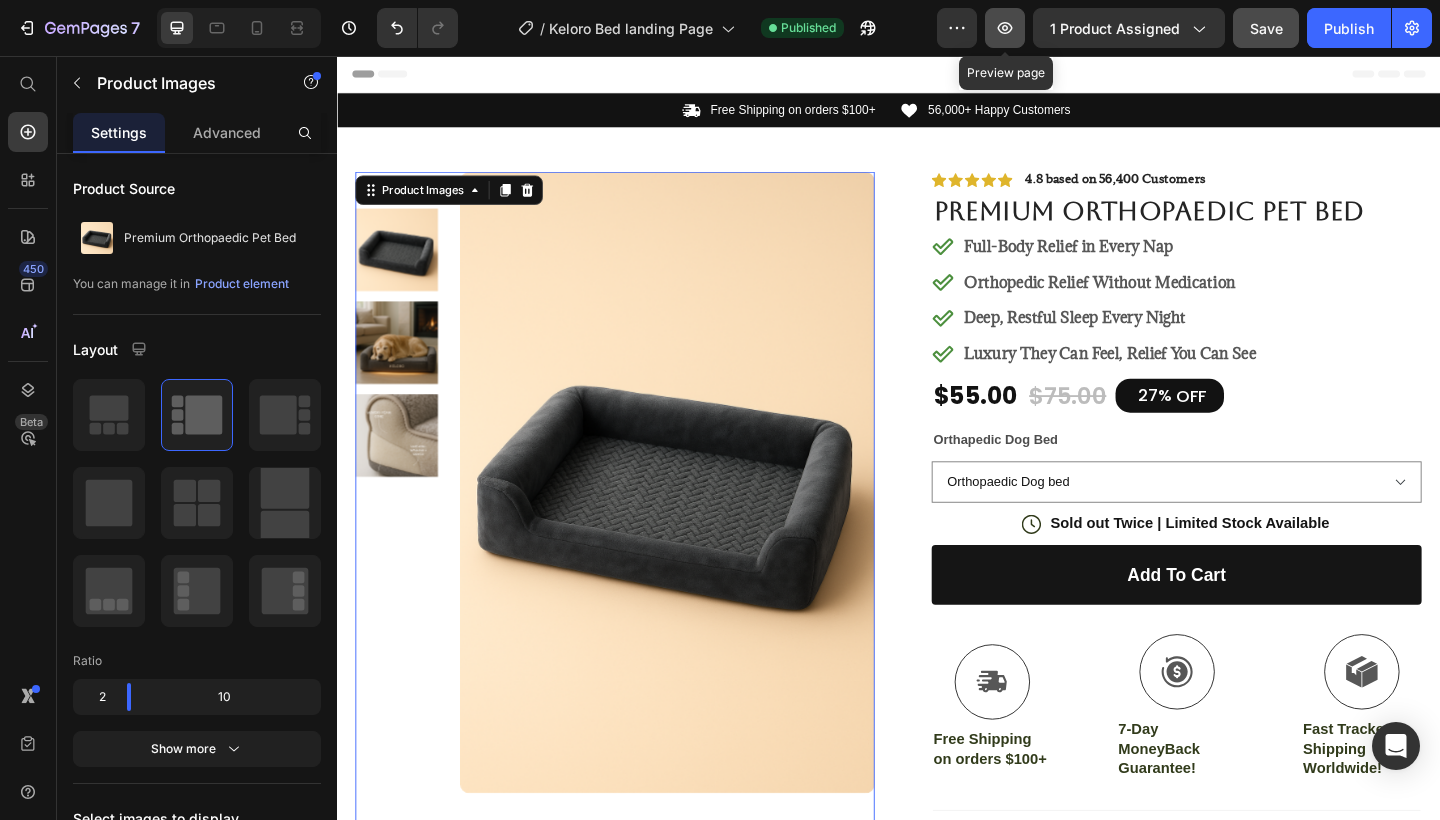 click 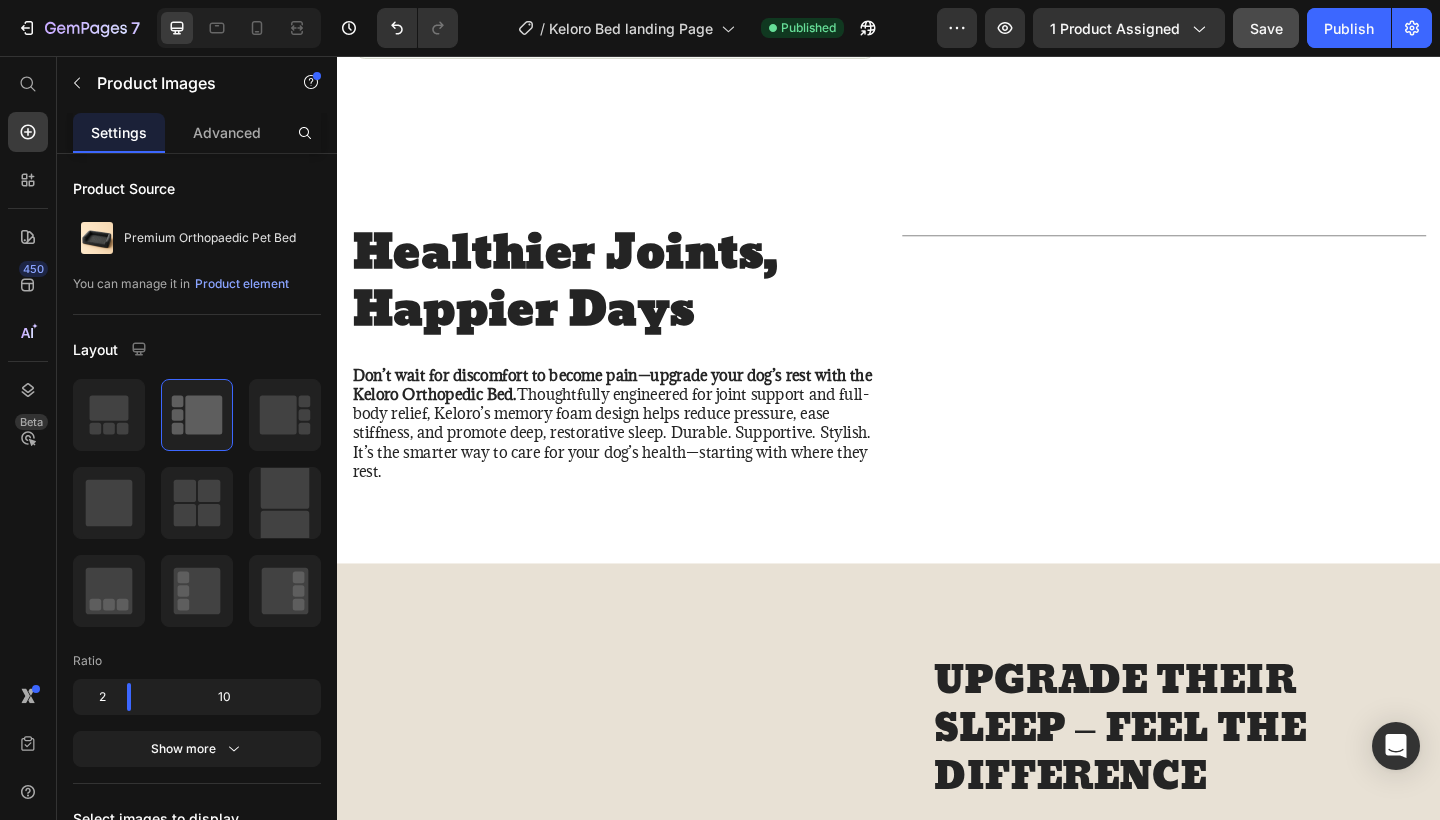 scroll, scrollTop: 1260, scrollLeft: 0, axis: vertical 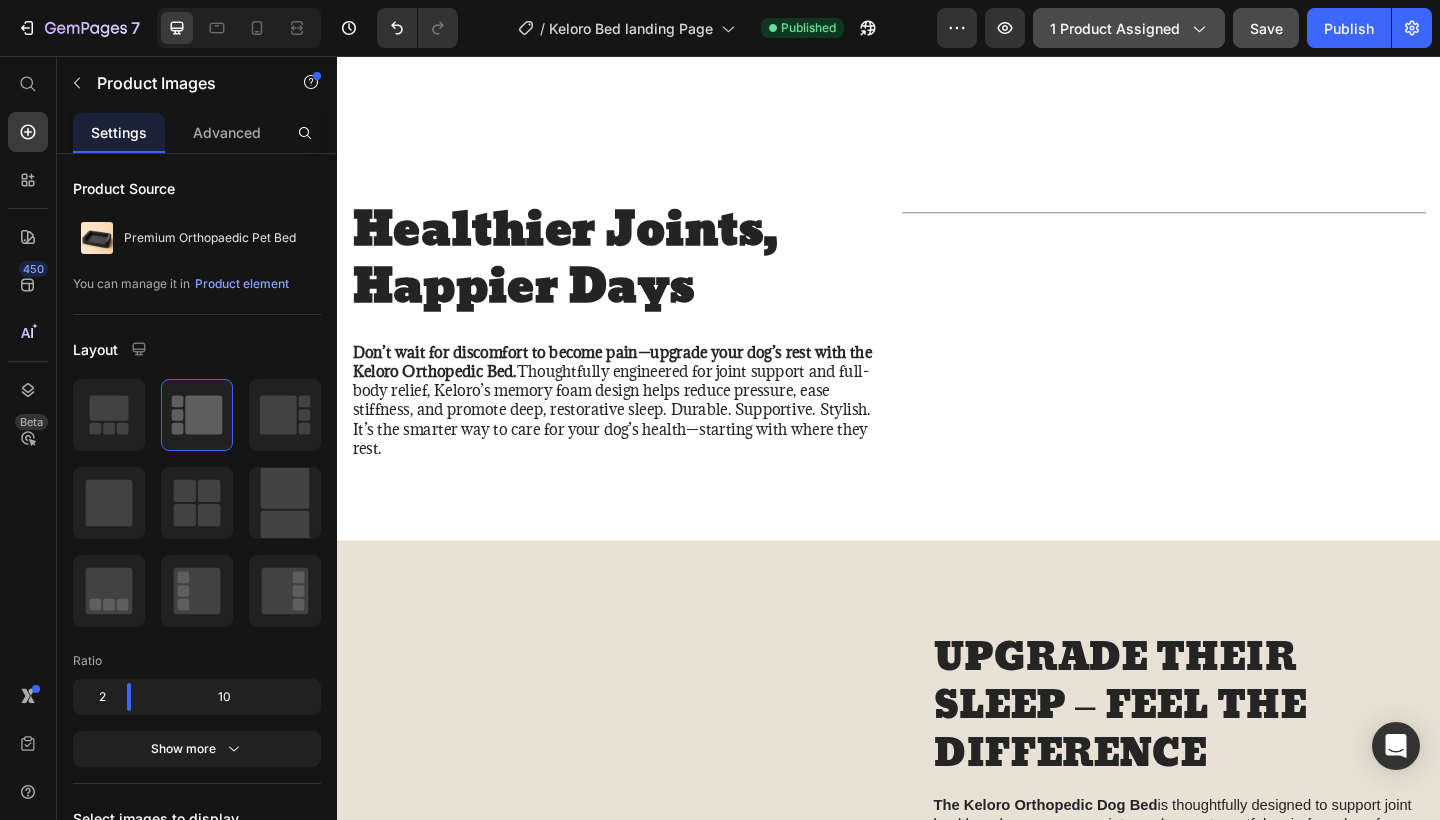 click 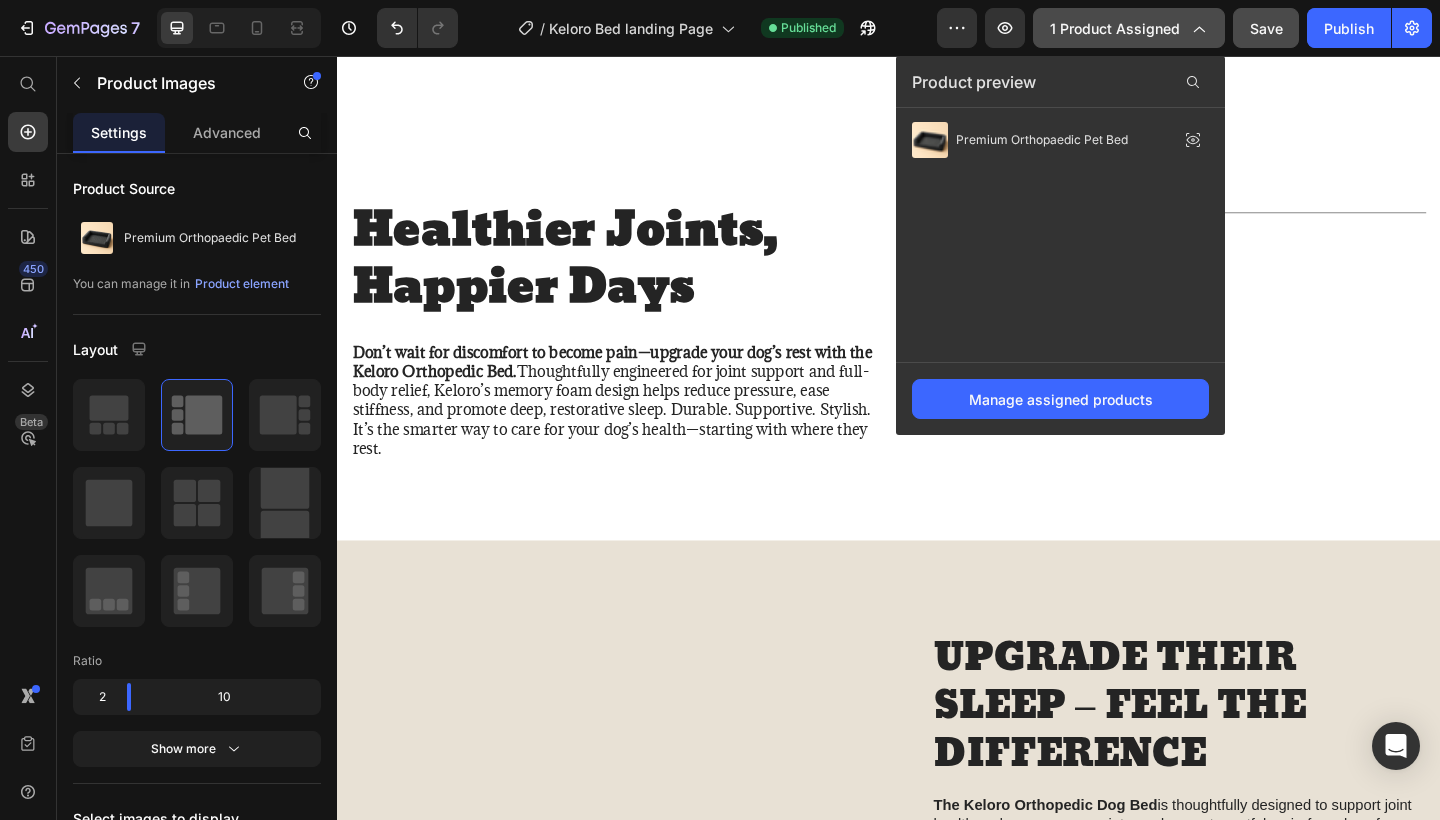 click 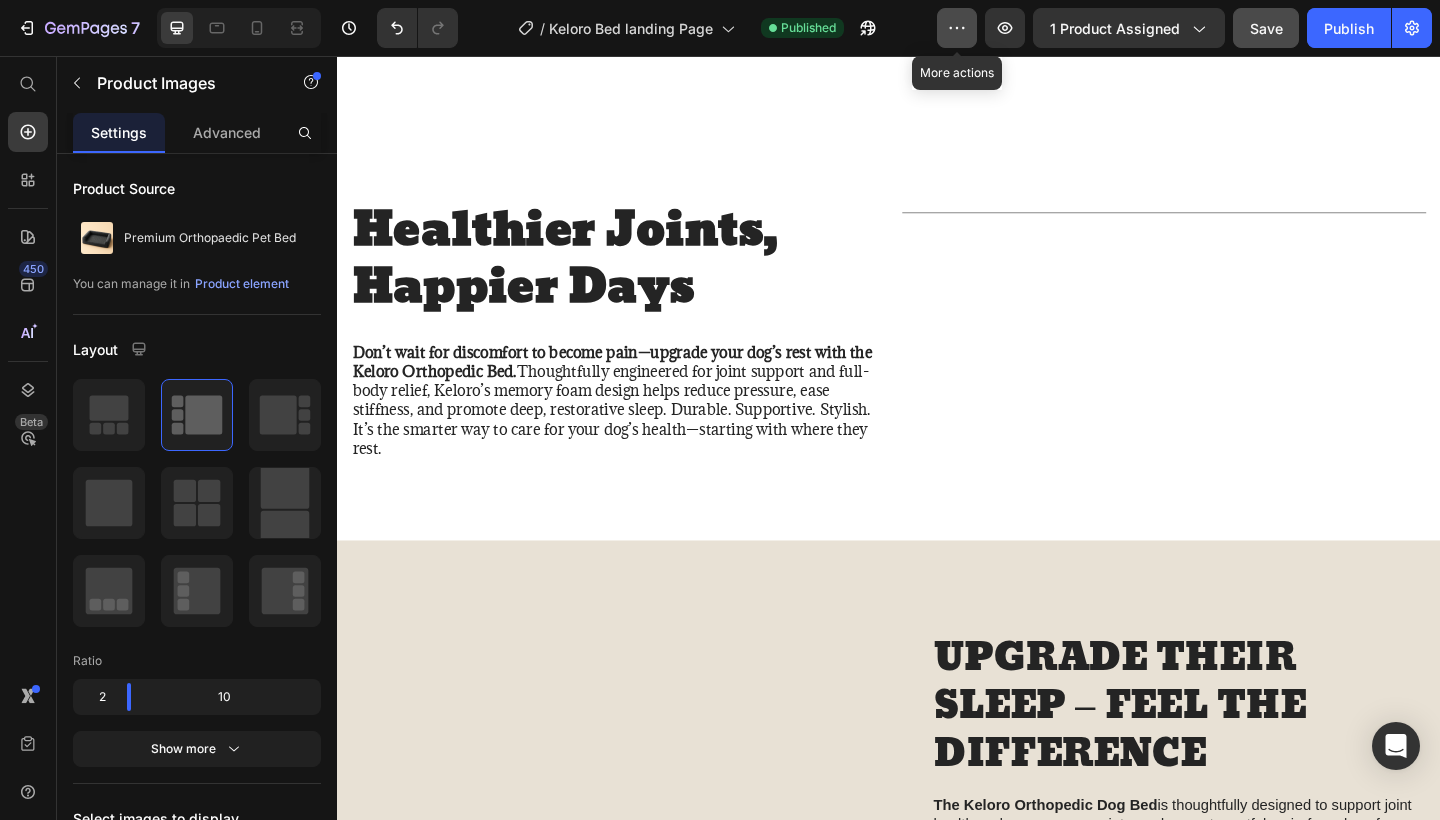 click 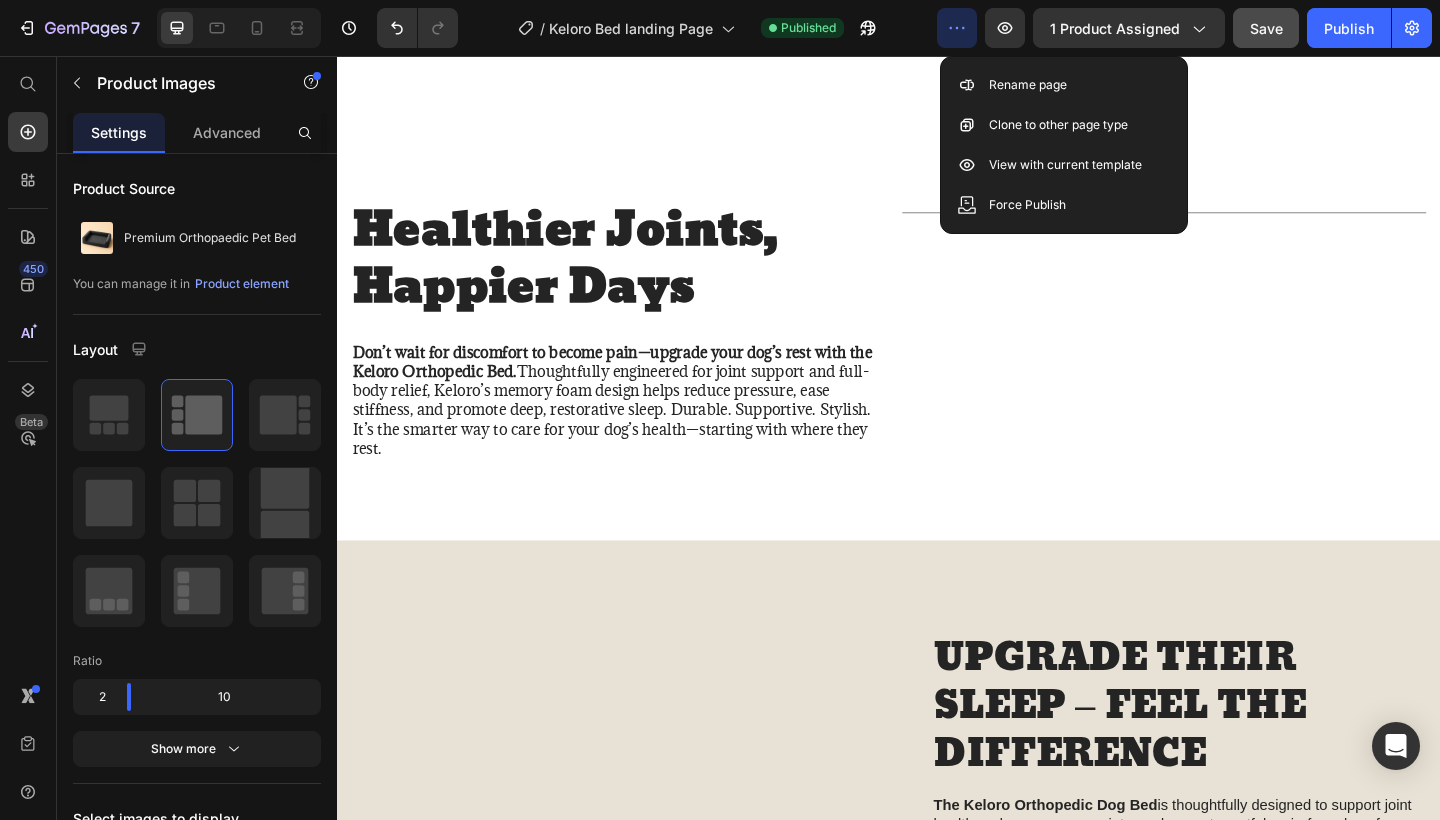 click 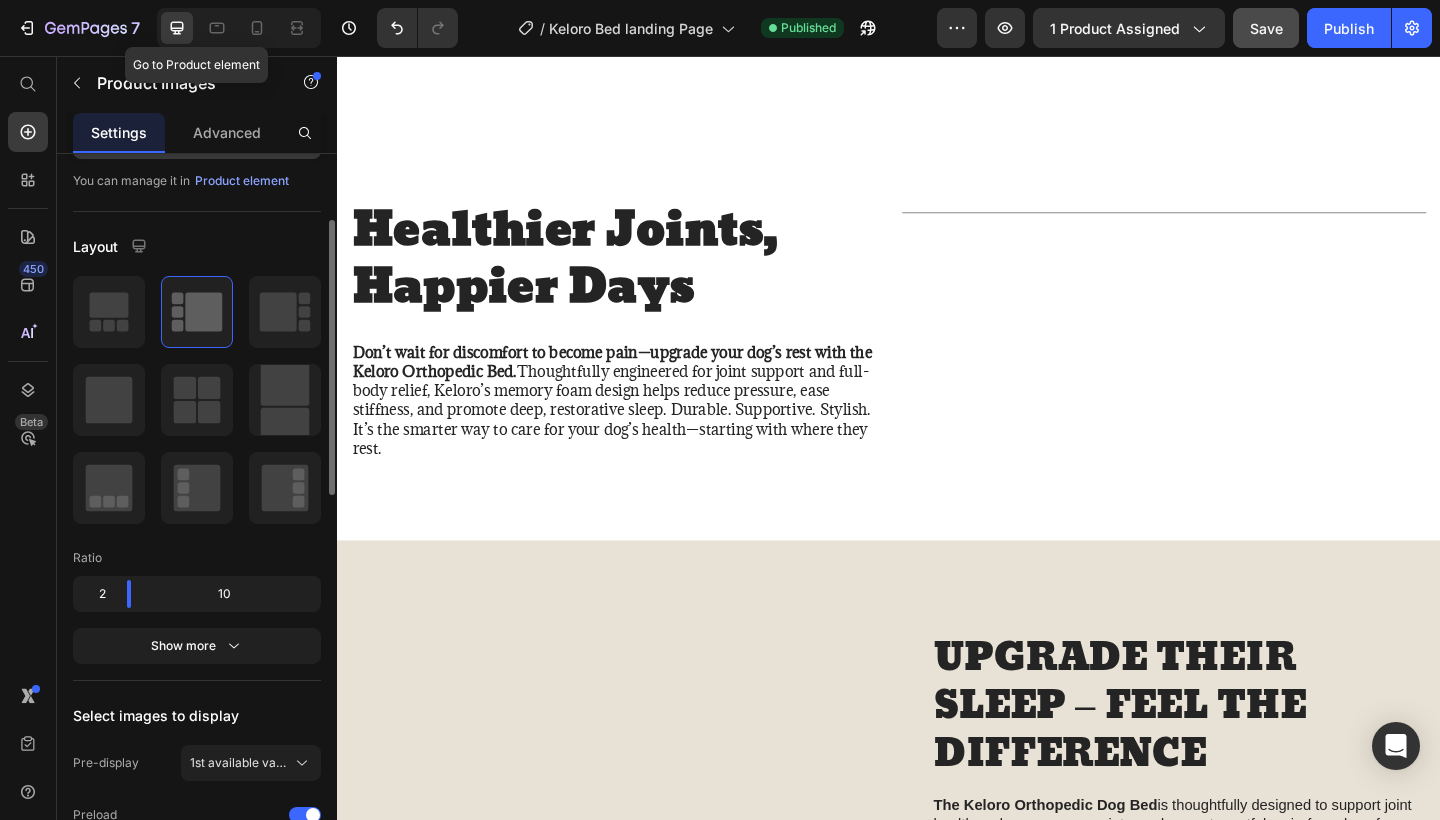 scroll, scrollTop: 123, scrollLeft: 0, axis: vertical 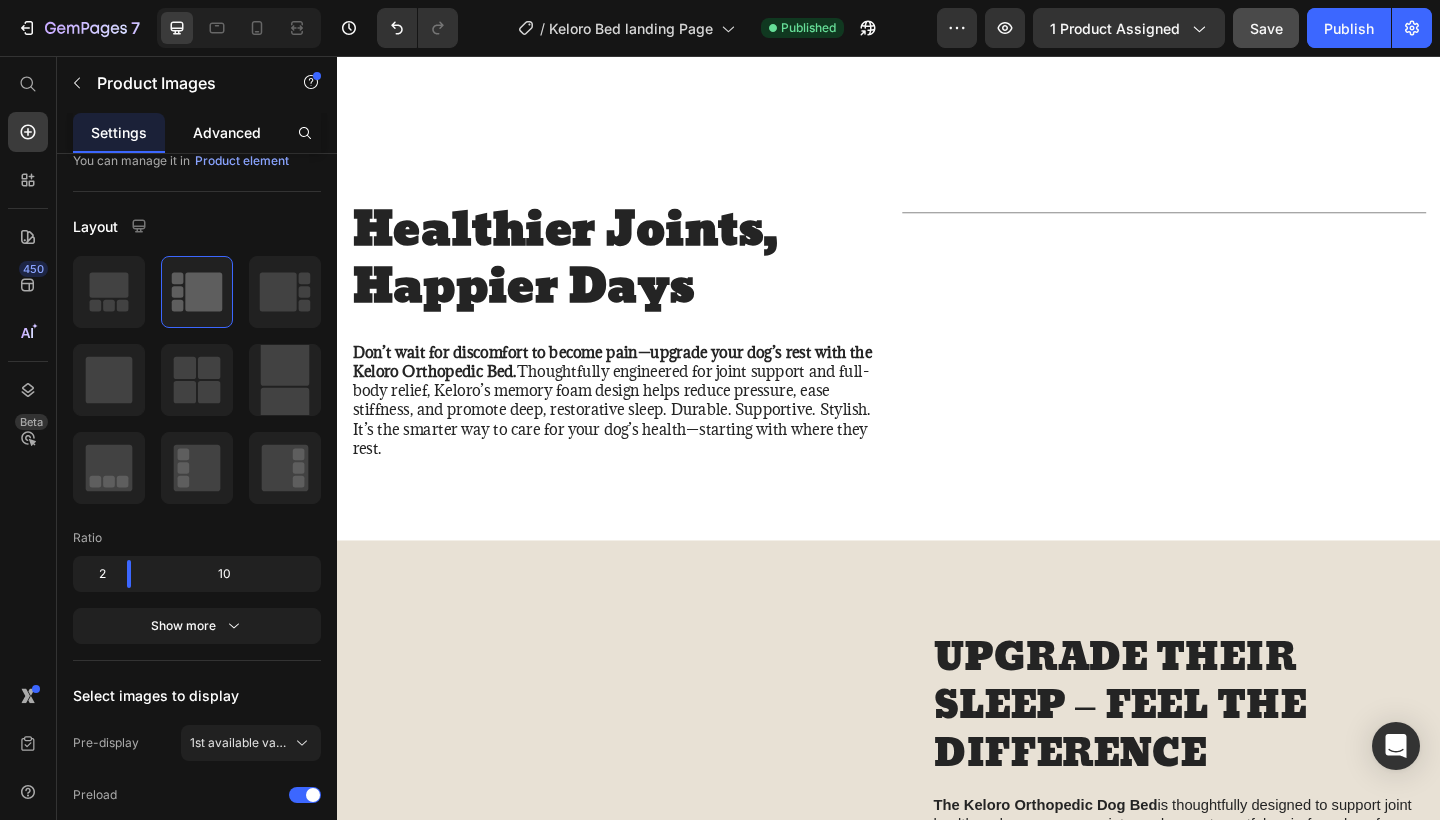 click on "Advanced" 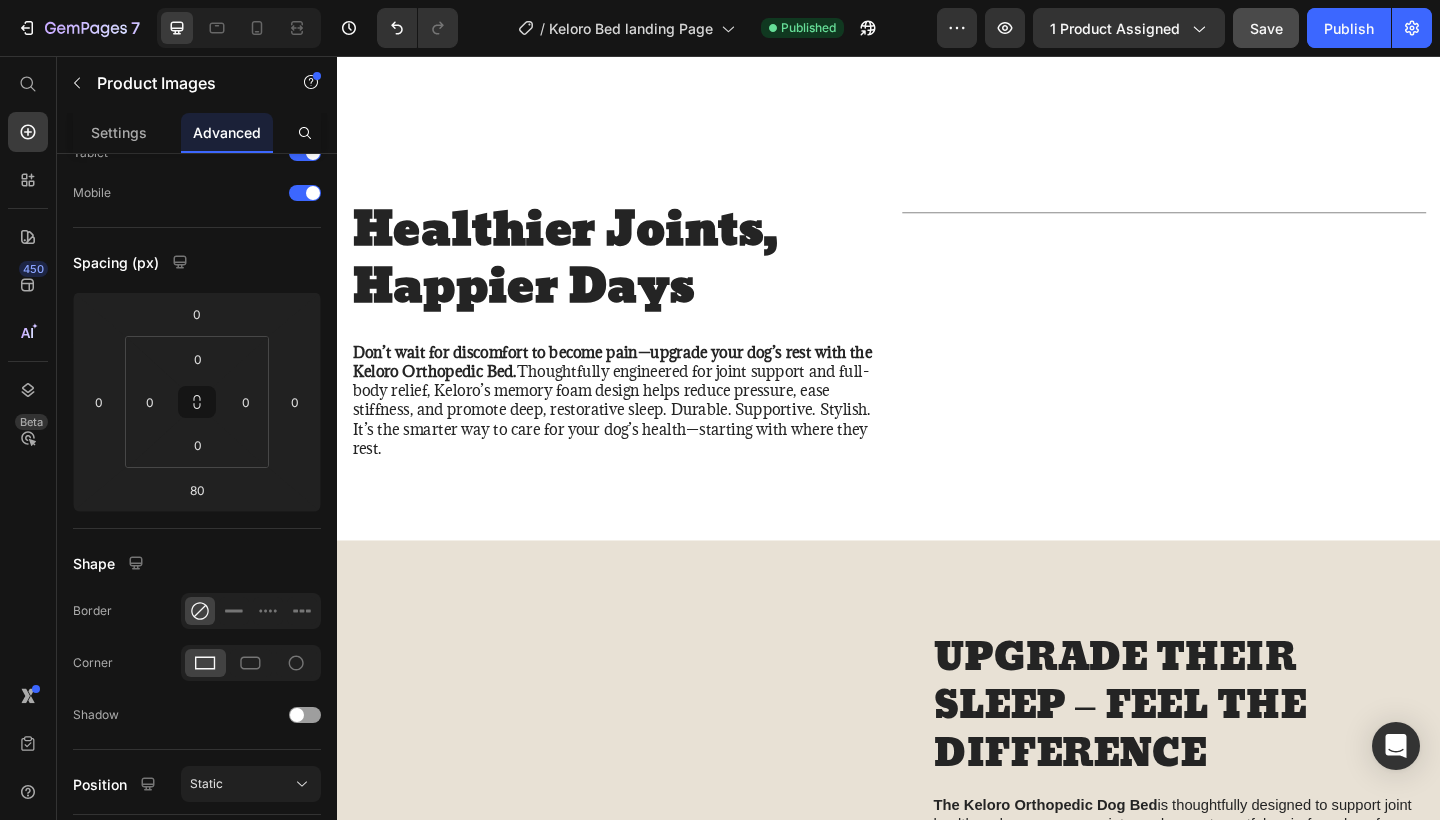 scroll, scrollTop: 0, scrollLeft: 0, axis: both 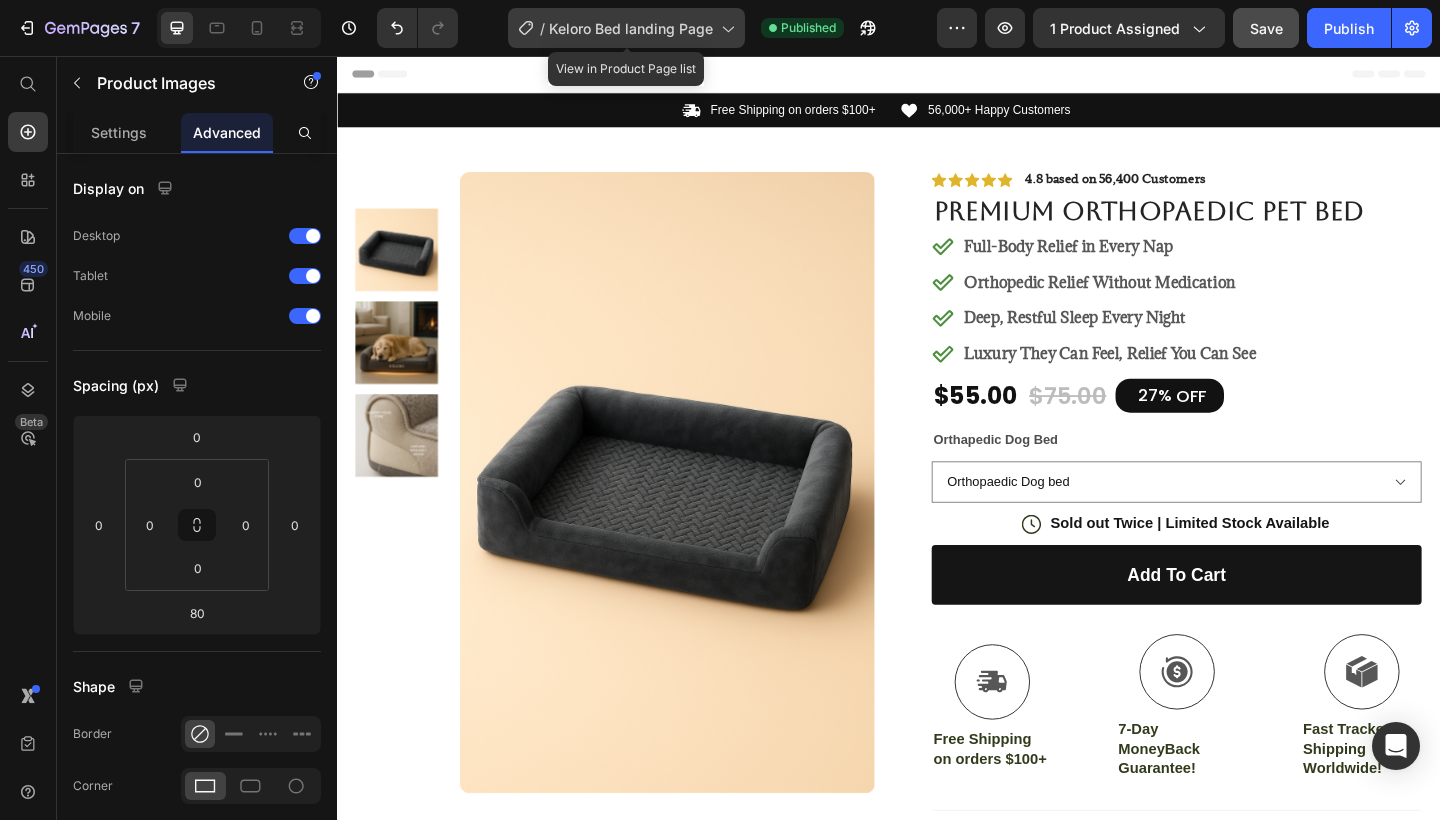 click on "Keloro Bed landing Page" at bounding box center [631, 28] 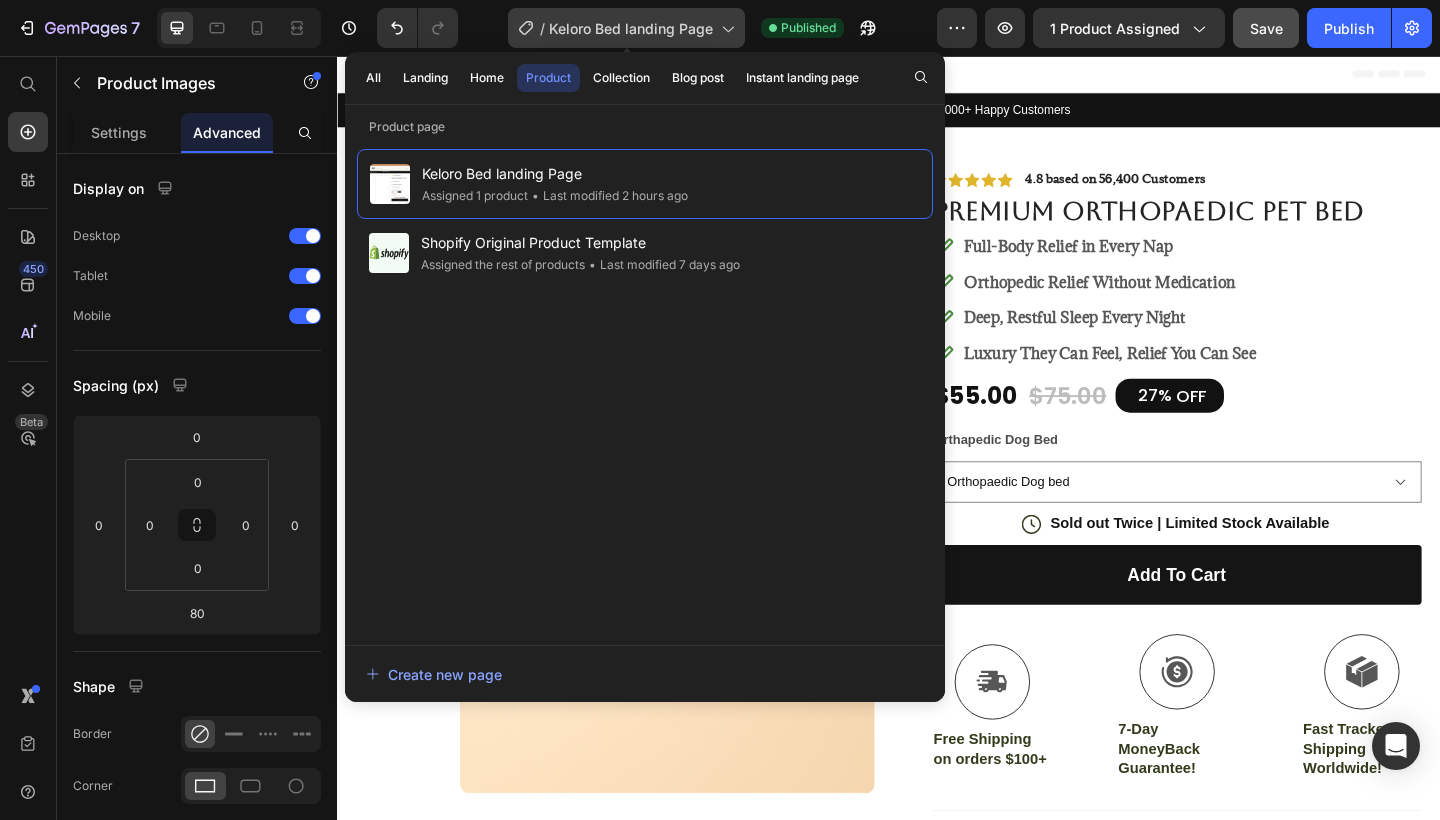 click on "Keloro Bed landing Page" at bounding box center (631, 28) 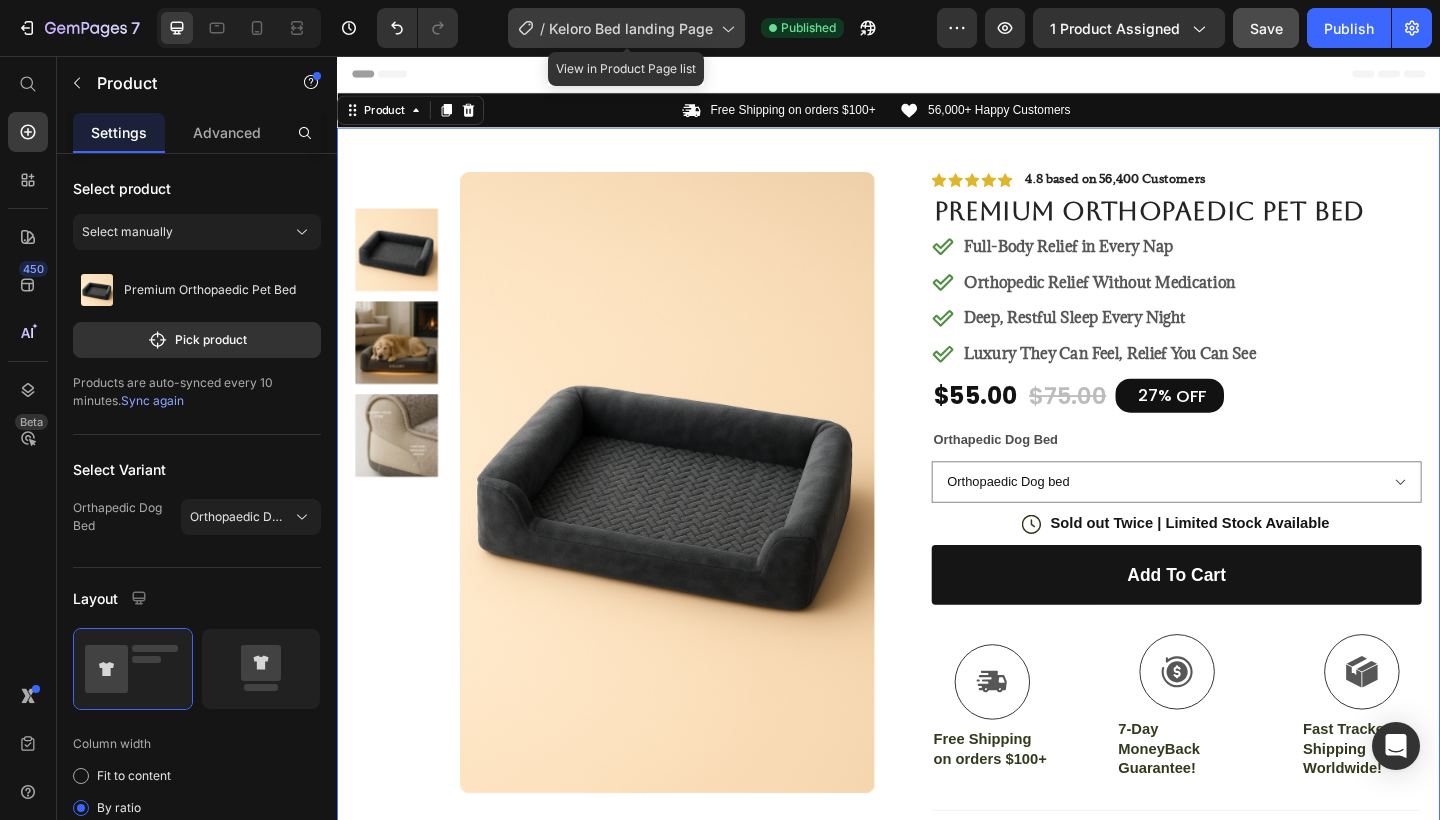 click 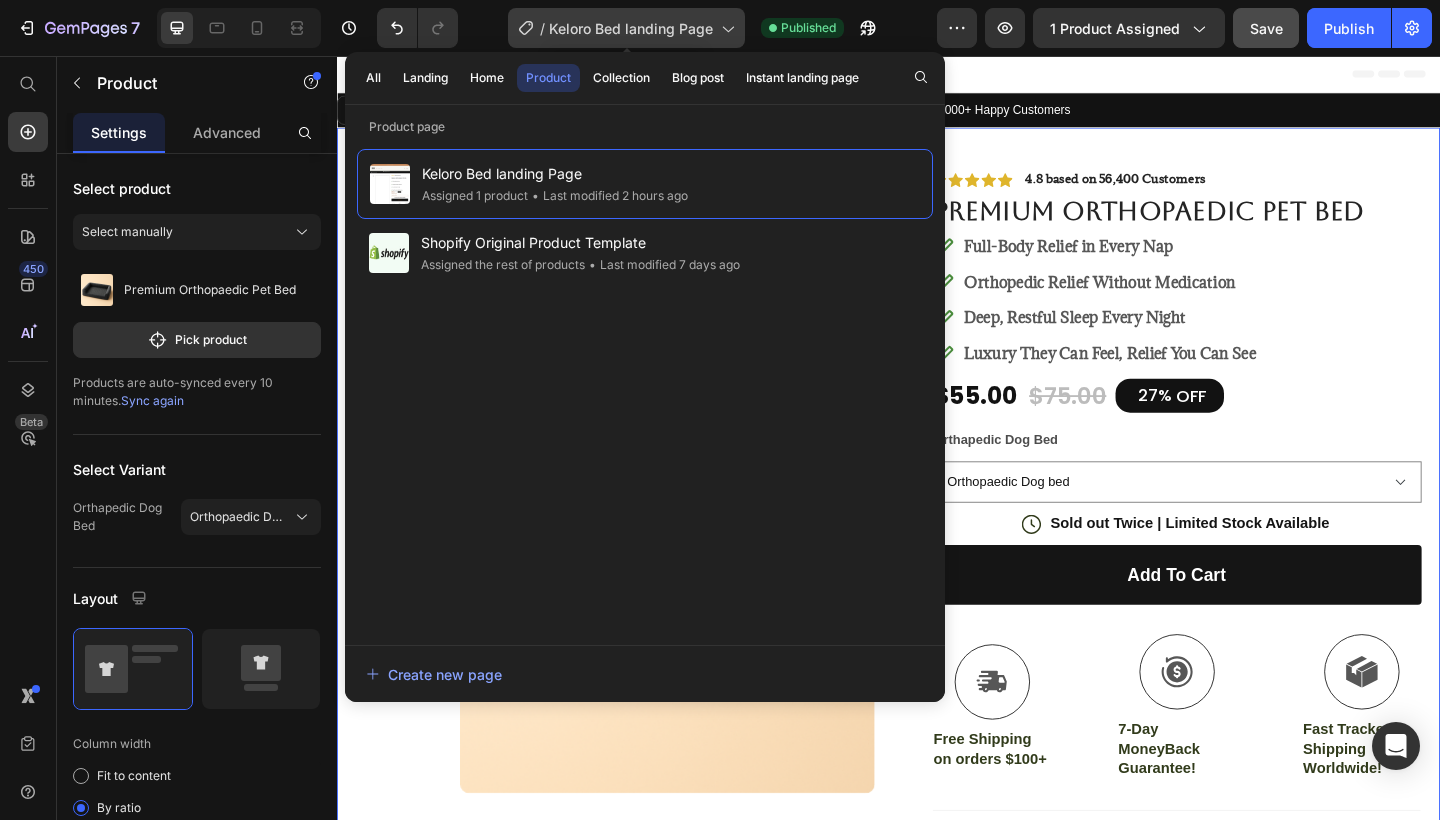 click 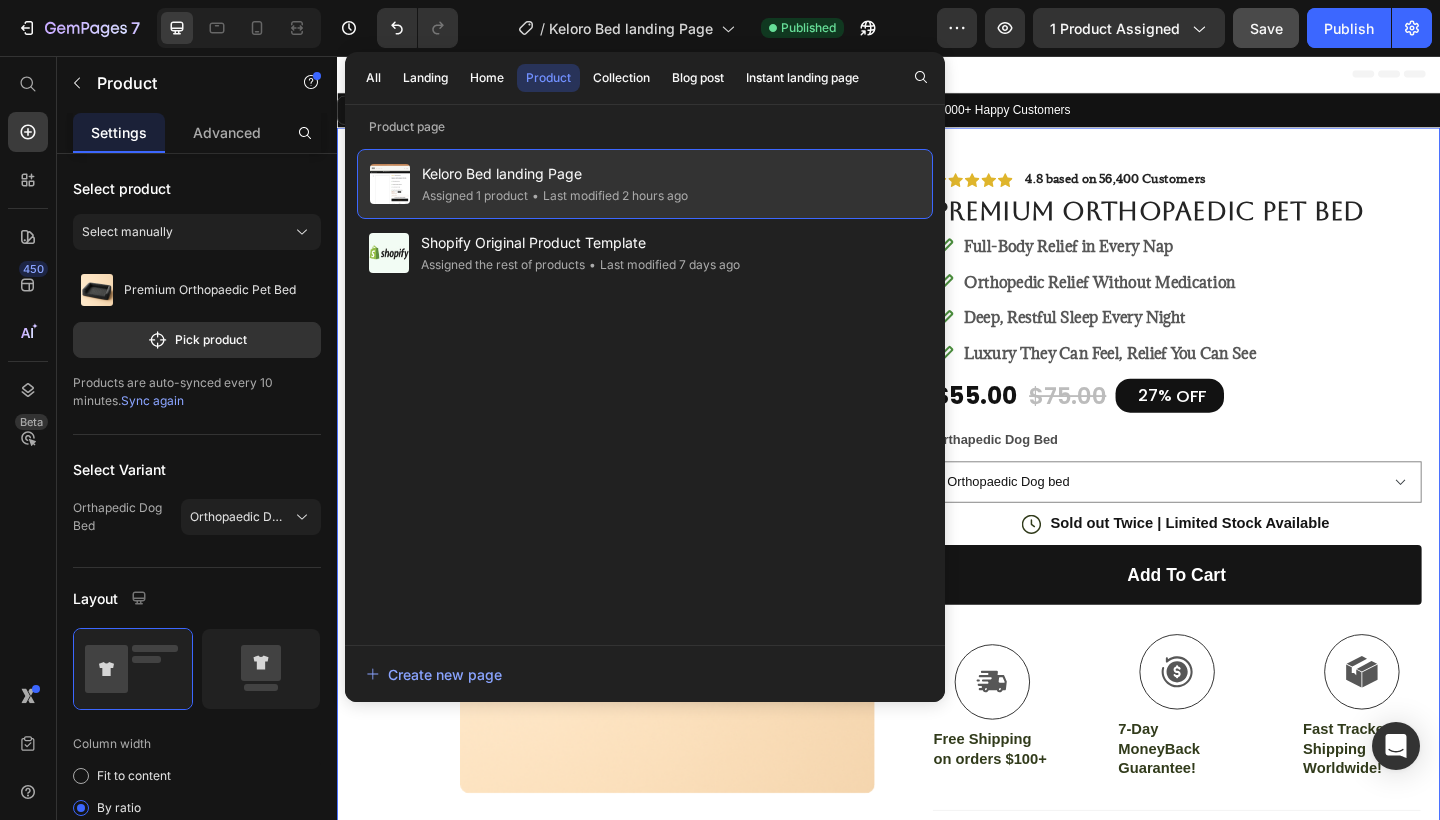 click on "• Last modified 2 hours ago" 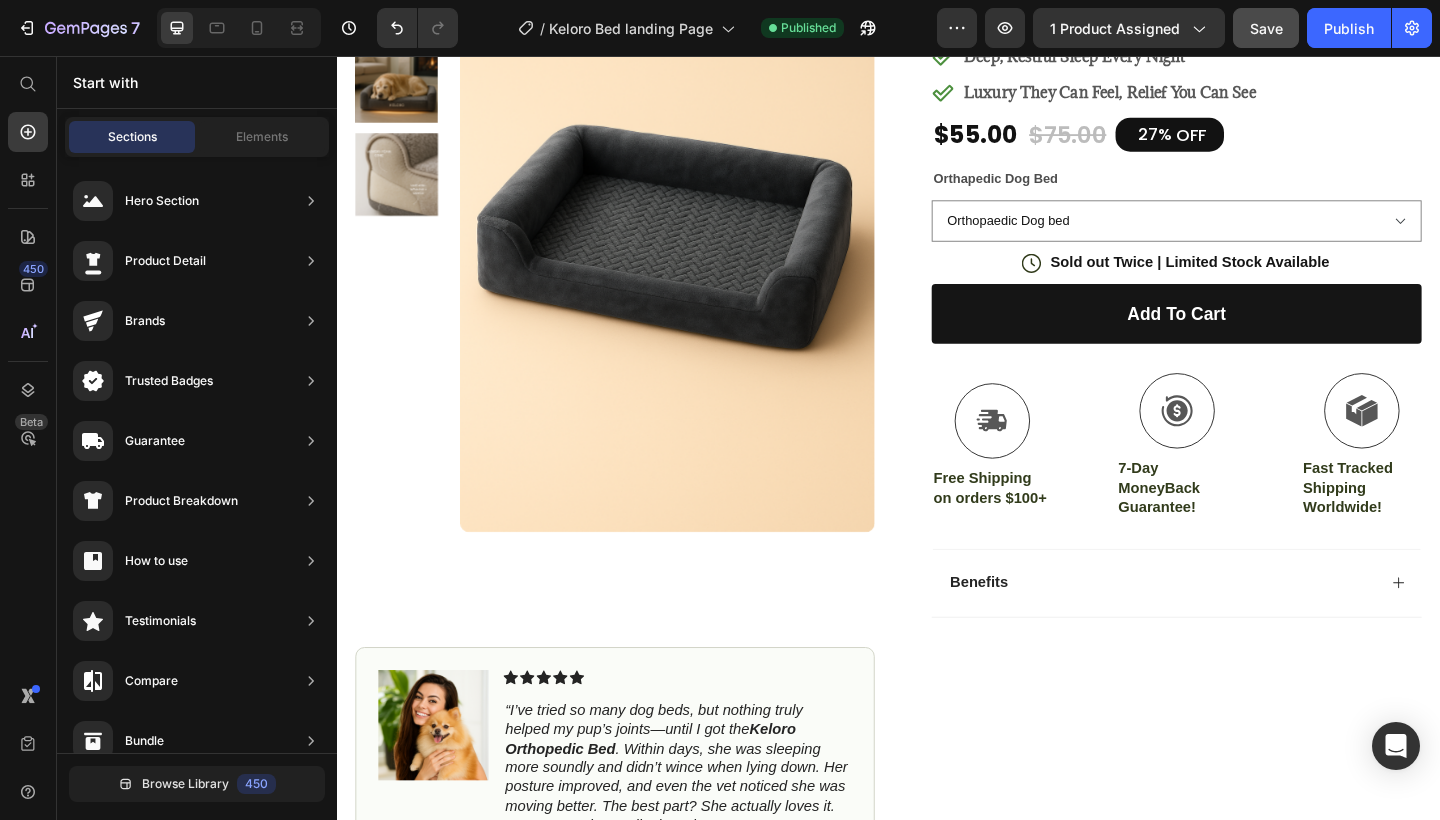 scroll, scrollTop: 272, scrollLeft: 0, axis: vertical 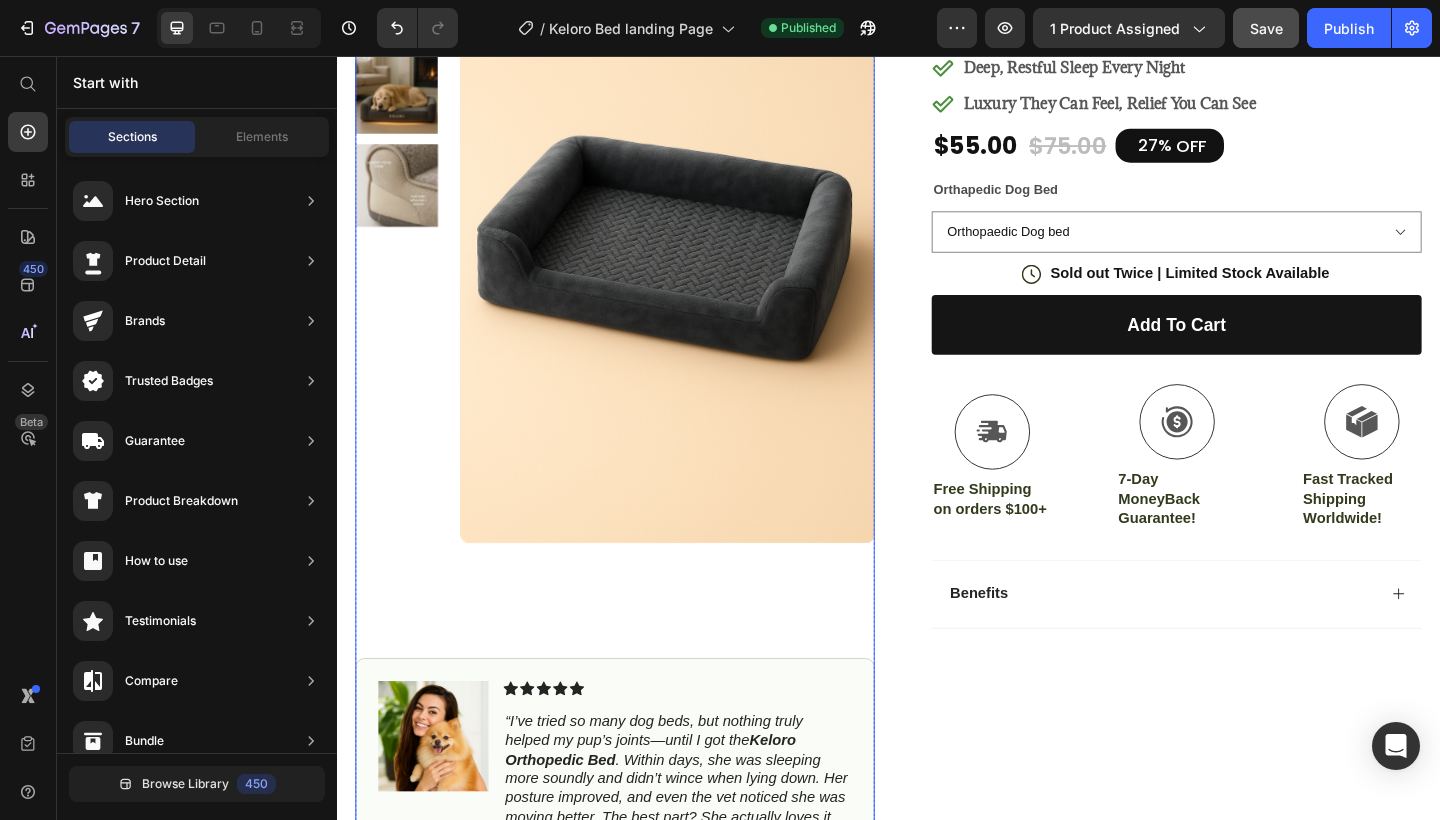 click at bounding box center [696, 248] 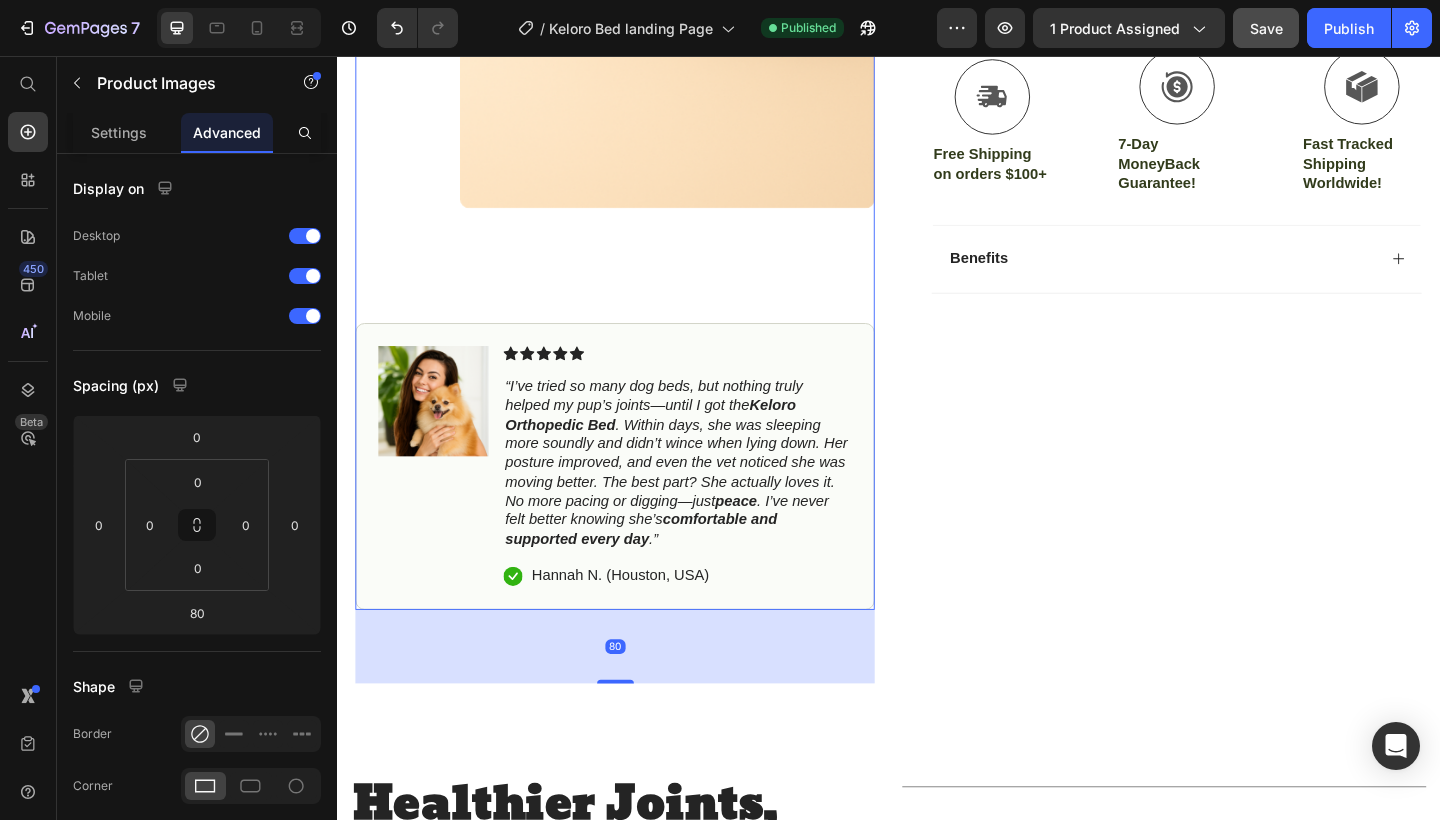 scroll, scrollTop: 658, scrollLeft: 0, axis: vertical 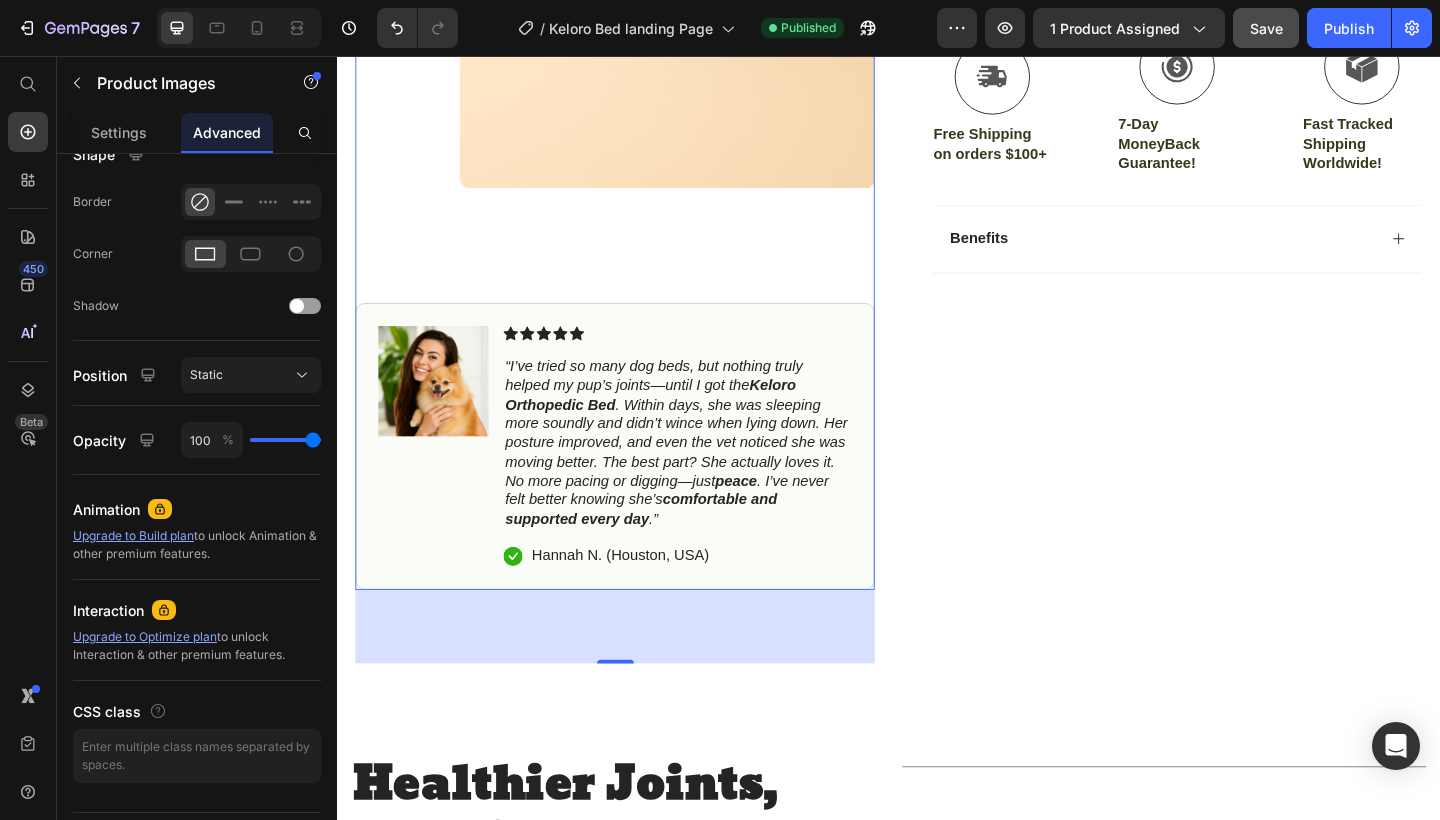 drag, startPoint x: 630, startPoint y: 700, endPoint x: 630, endPoint y: 666, distance: 34 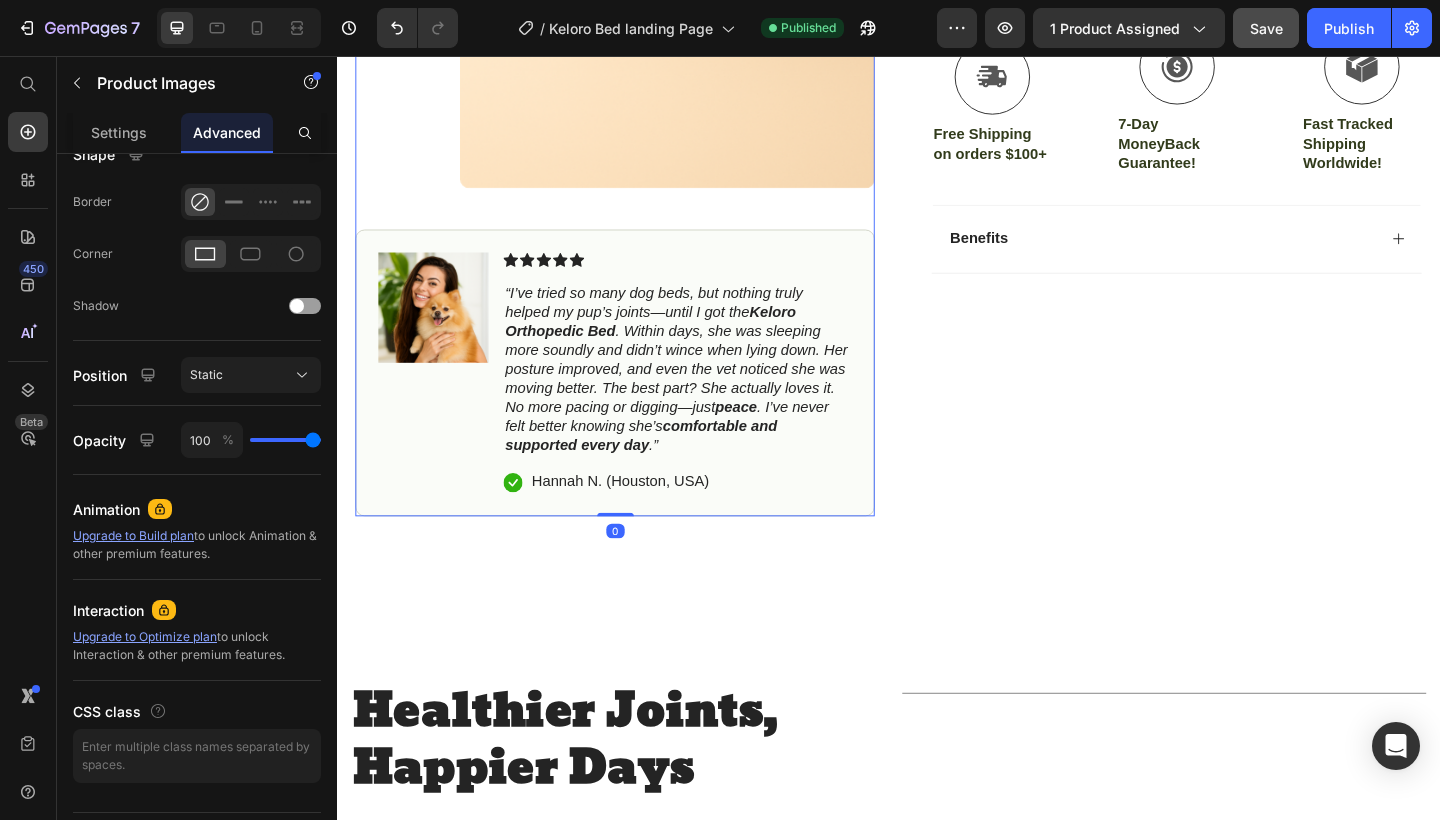 drag, startPoint x: 639, startPoint y: 704, endPoint x: 664, endPoint y: 387, distance: 317.98428 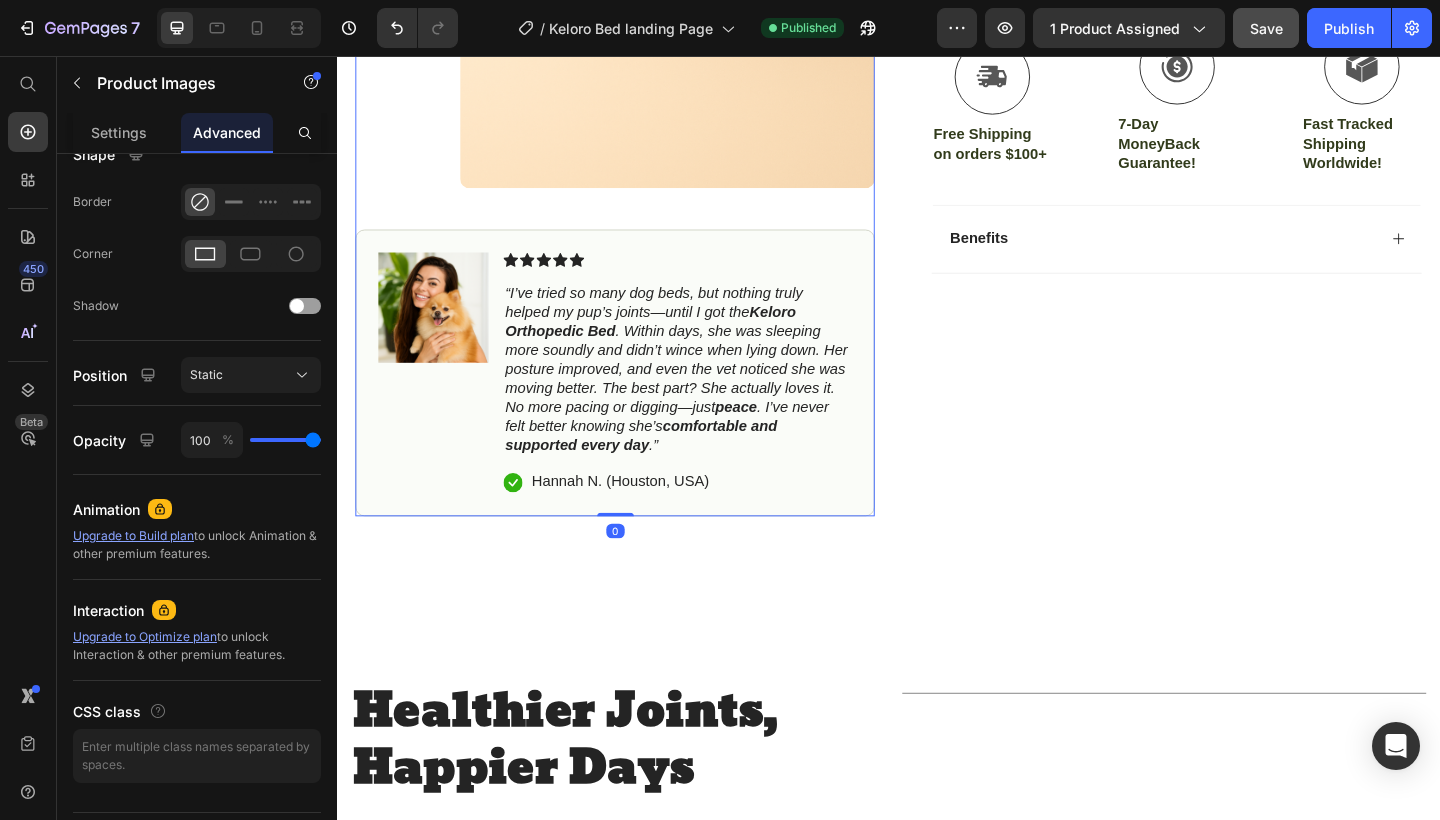 type on "0" 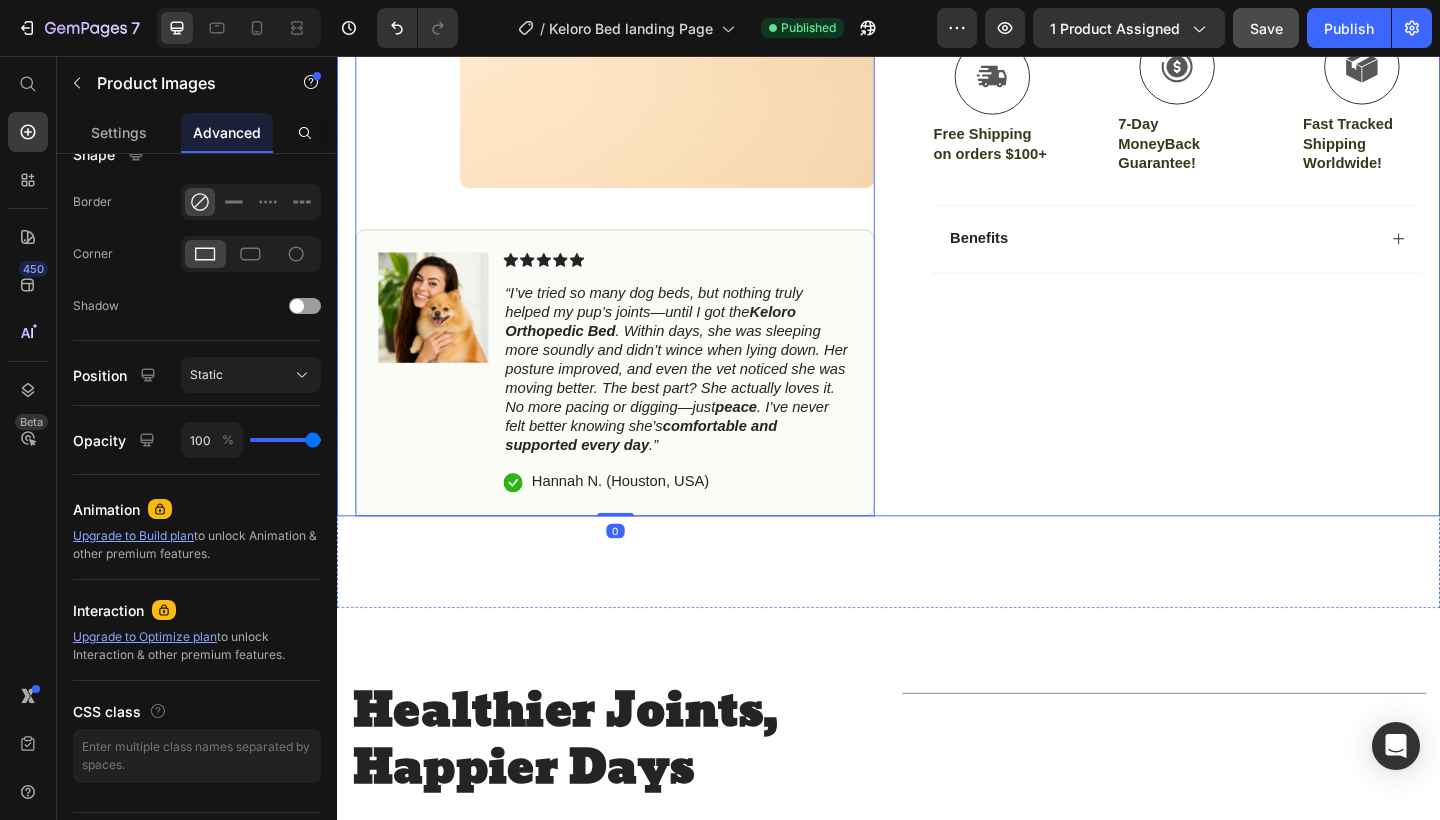 click on "Icon Icon Icon Icon Icon Icon List 4.8 based on 56,400 Customers Text Block Row Premium Orthopaedic Pet Bed Product Title
Full-Body Relief in Every Nap
Orthopedic Relief Without Medication
Deep, Restful Sleep Every Night
Luxury They Can Feel, Relief You Can See Item List $55.00 Product Price $75.00 Product Price 27% OFF Discount Tag Row Orthapedic Dog Bed Orthopaedic Dog bed 2 Bed Bundle (Save $50) Product Variants & Swatches
Icon Sold out Twice | Limited Stock Available Text Block Row add to cart Add to Cart
Icon Free Shipping on orders $100+ Text Block
Icon 7-Day MoneyBack Guarantee! Text Block
Icon Fast Tracked Shipping Worldwide! Text Block Row Image Icon Icon Icon Icon Icon Icon List “I knew the Nurvani Plate was working when my friends started asking, ‘What are you doing? You look stronger and more toned!’ Text Block
Icon [NAME] ( [CITY], [COUNTRY] ) Row" at bounding box center [1234, 40] 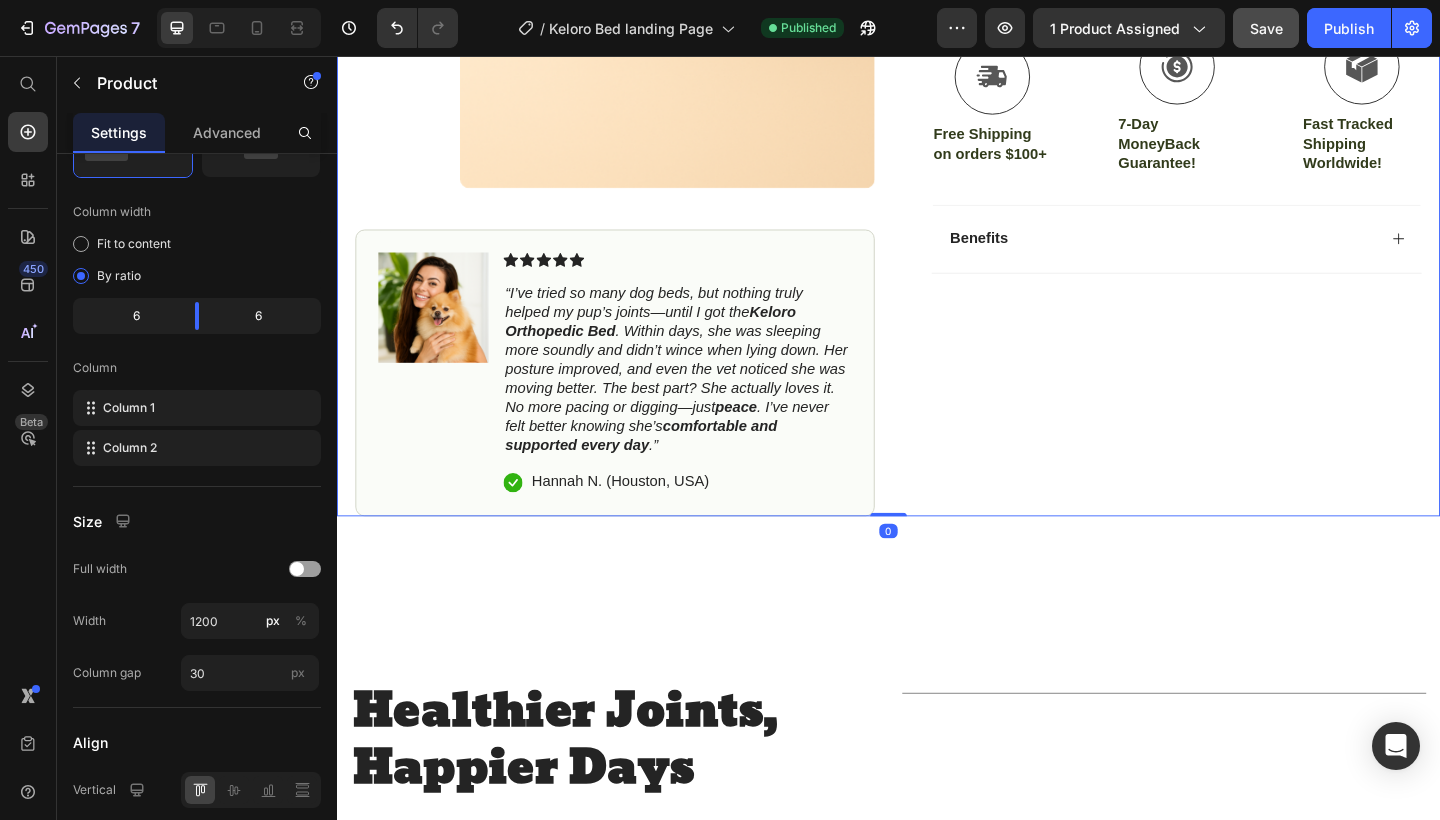 scroll, scrollTop: 0, scrollLeft: 0, axis: both 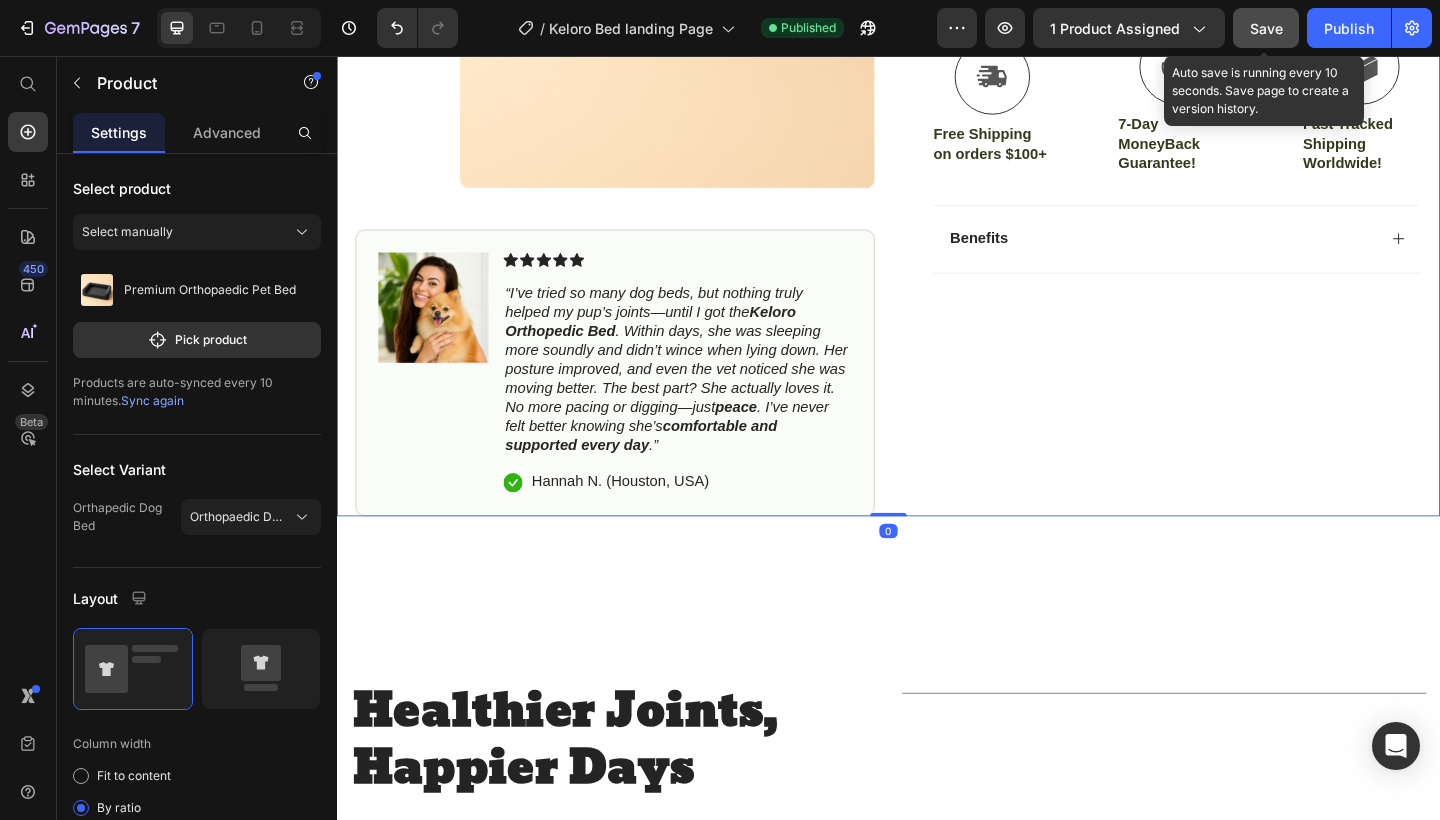 click on "Save" at bounding box center (1266, 28) 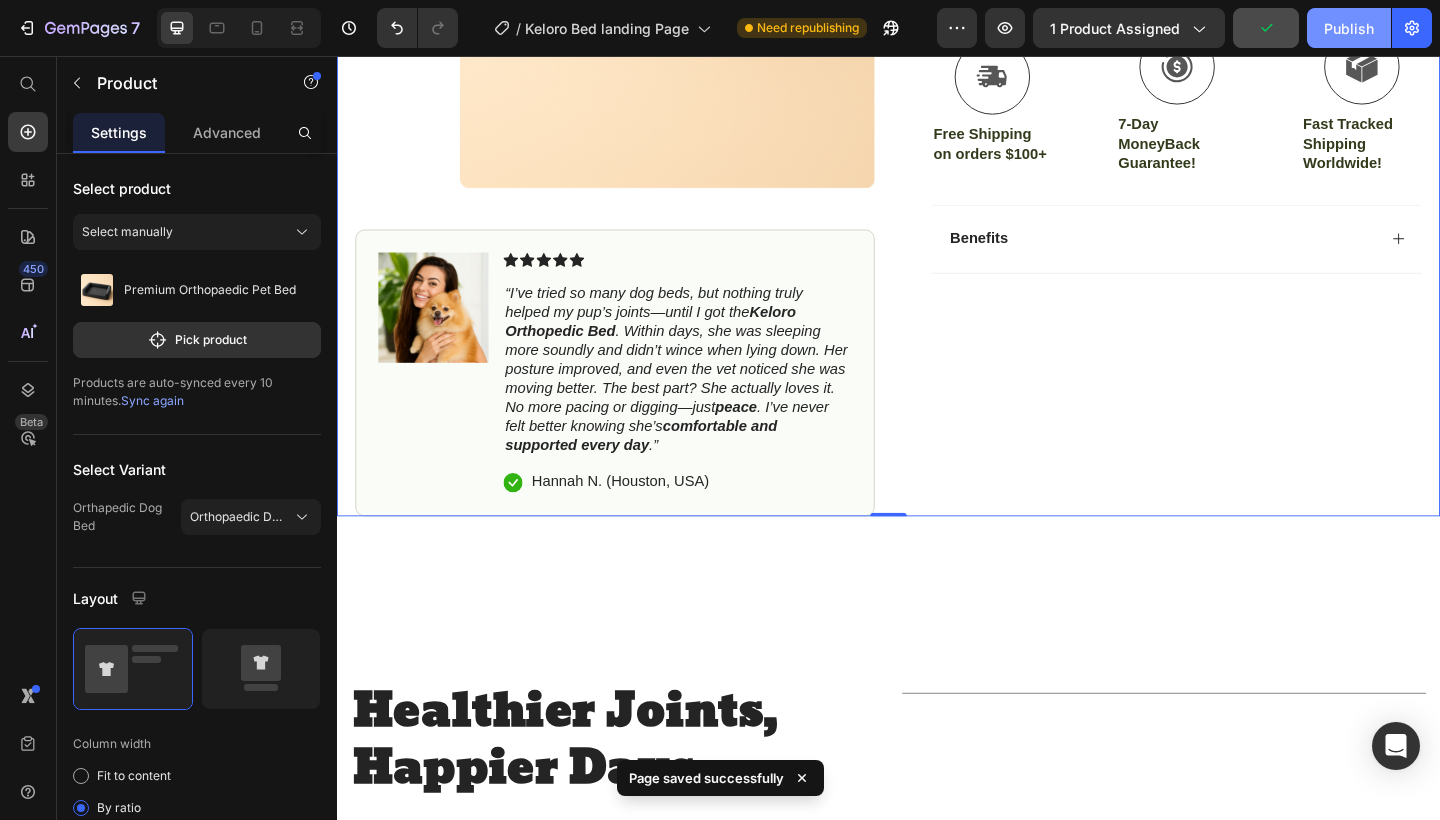 click on "Publish" at bounding box center [1349, 28] 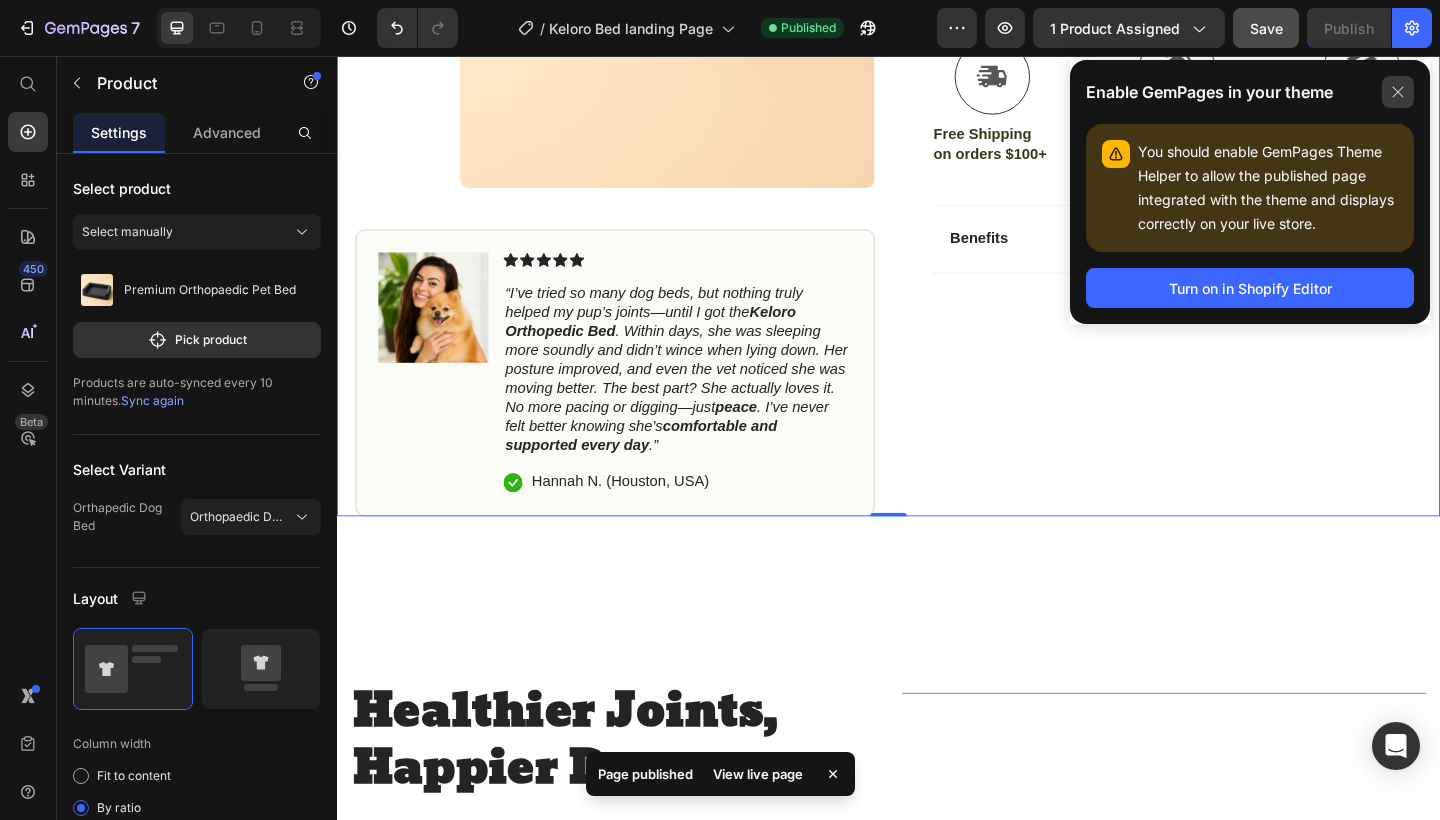 click 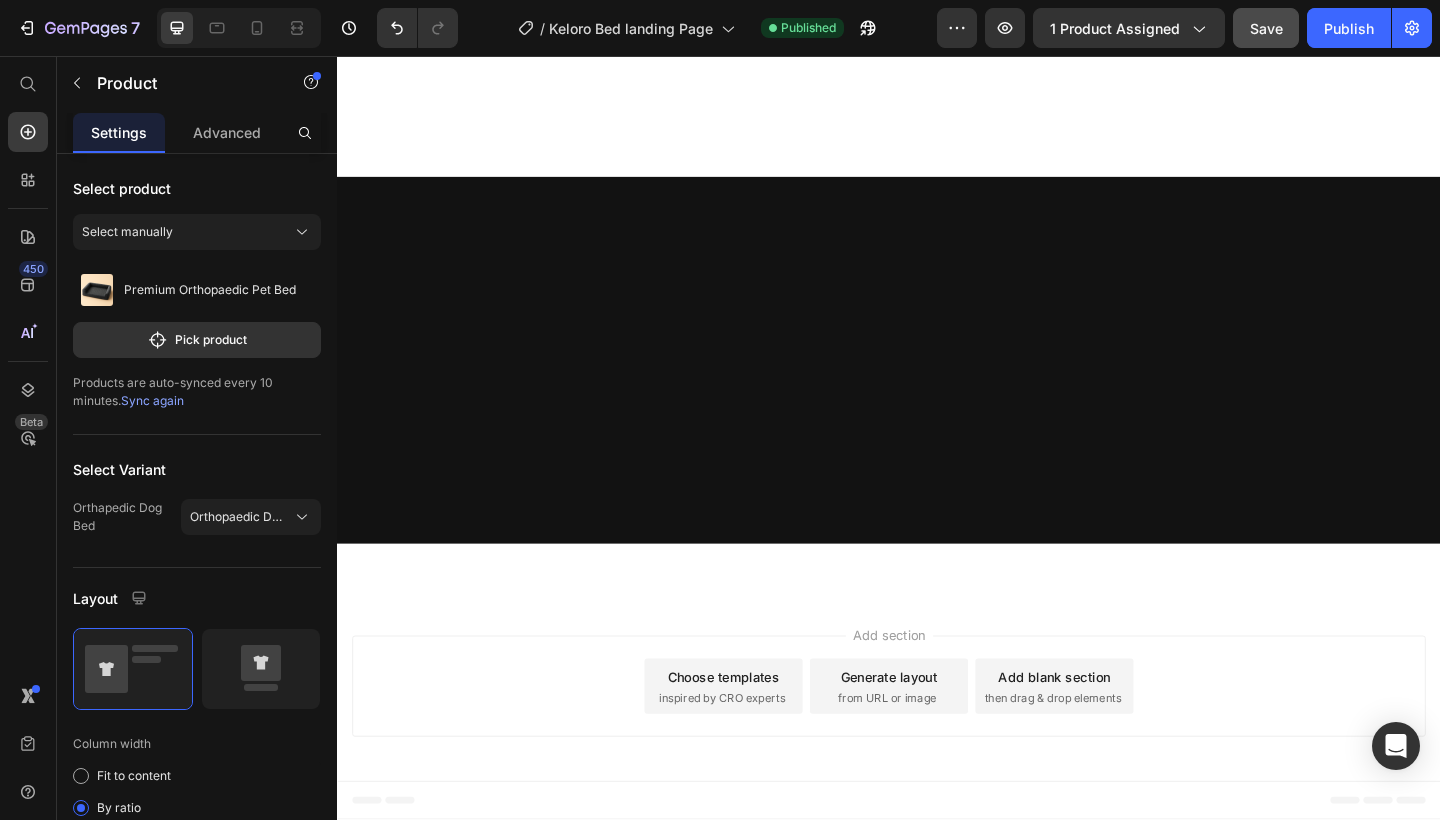 scroll, scrollTop: 0, scrollLeft: 0, axis: both 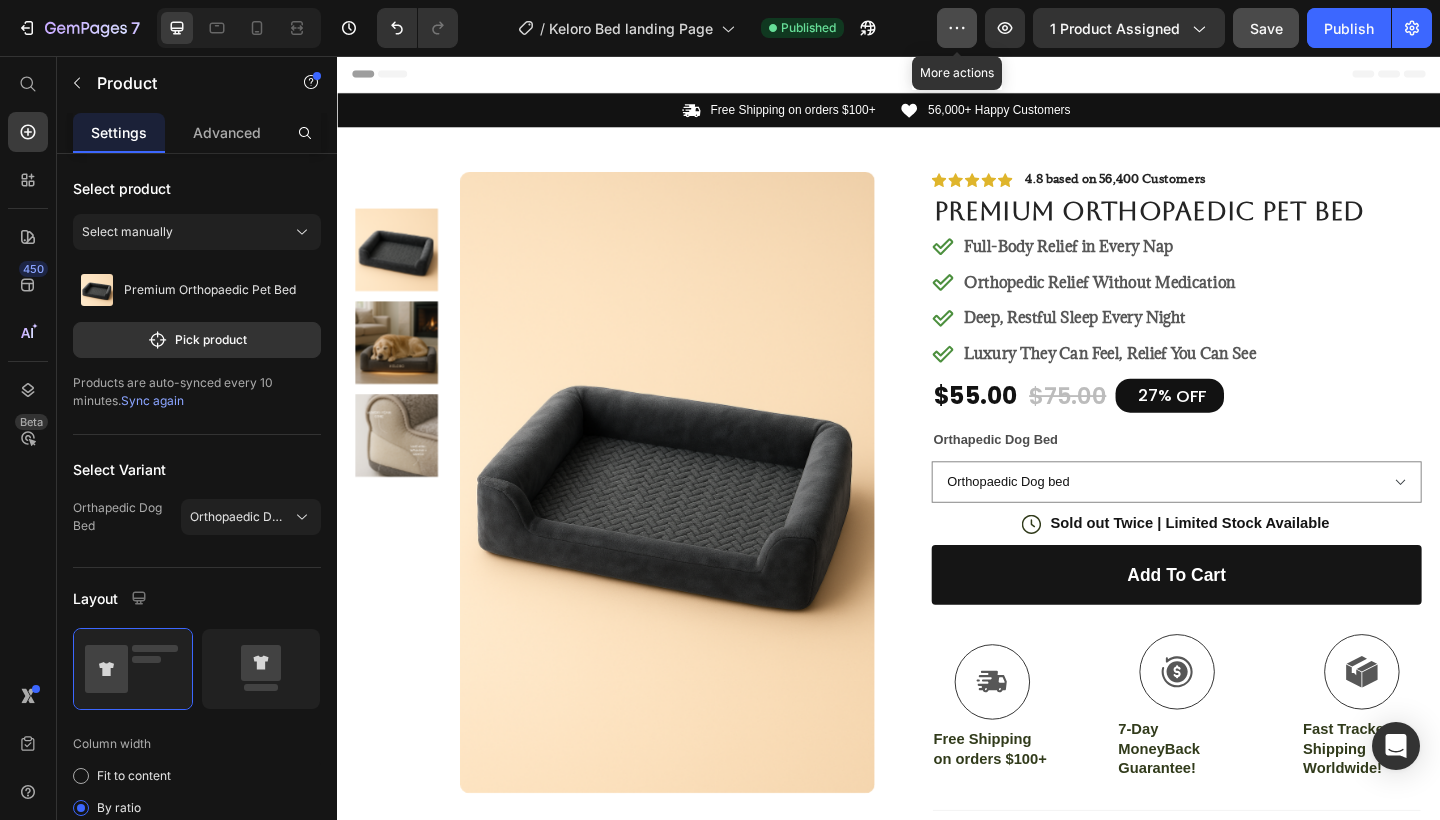 click 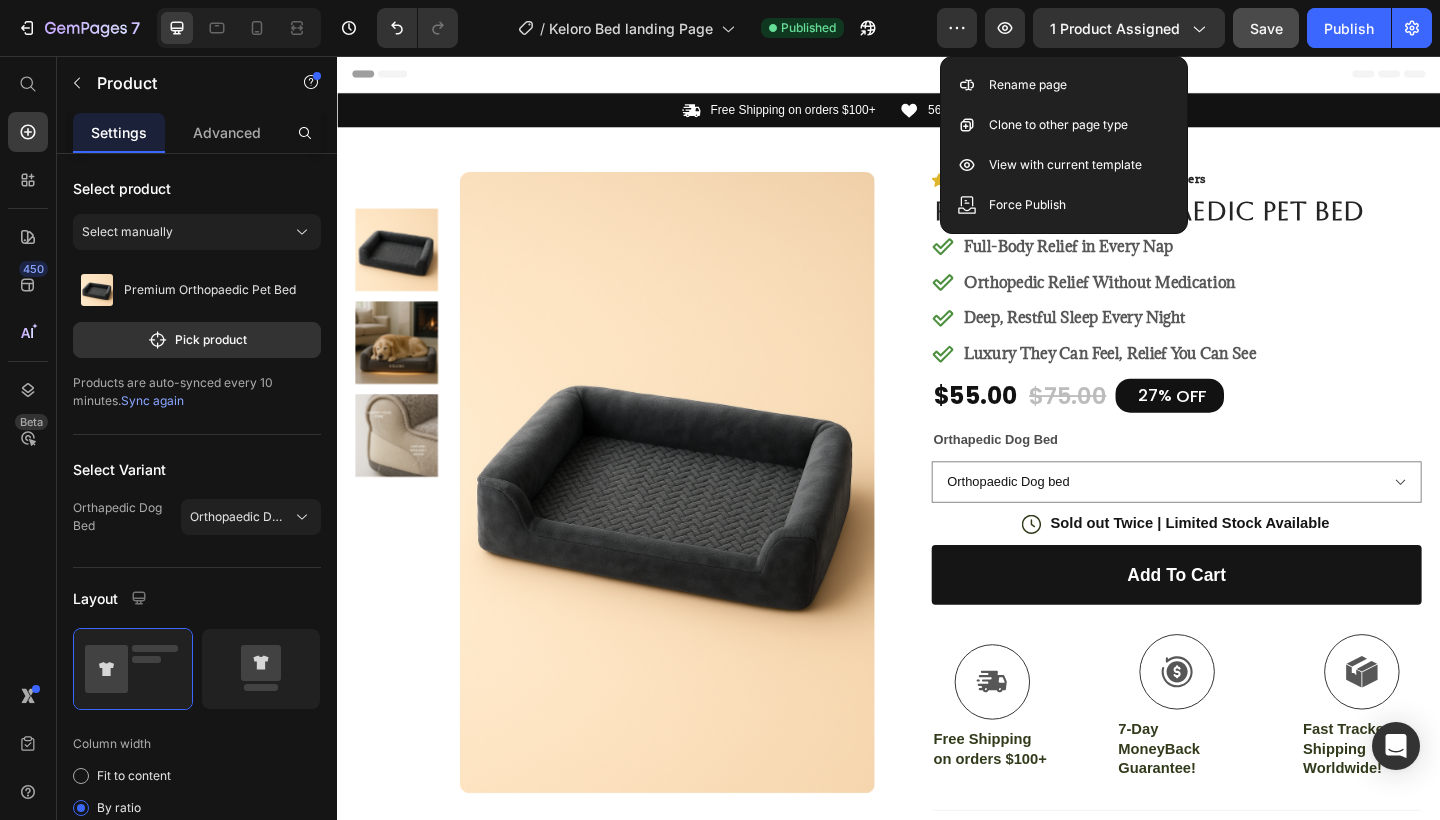click on "450 Beta" at bounding box center (28, 370) 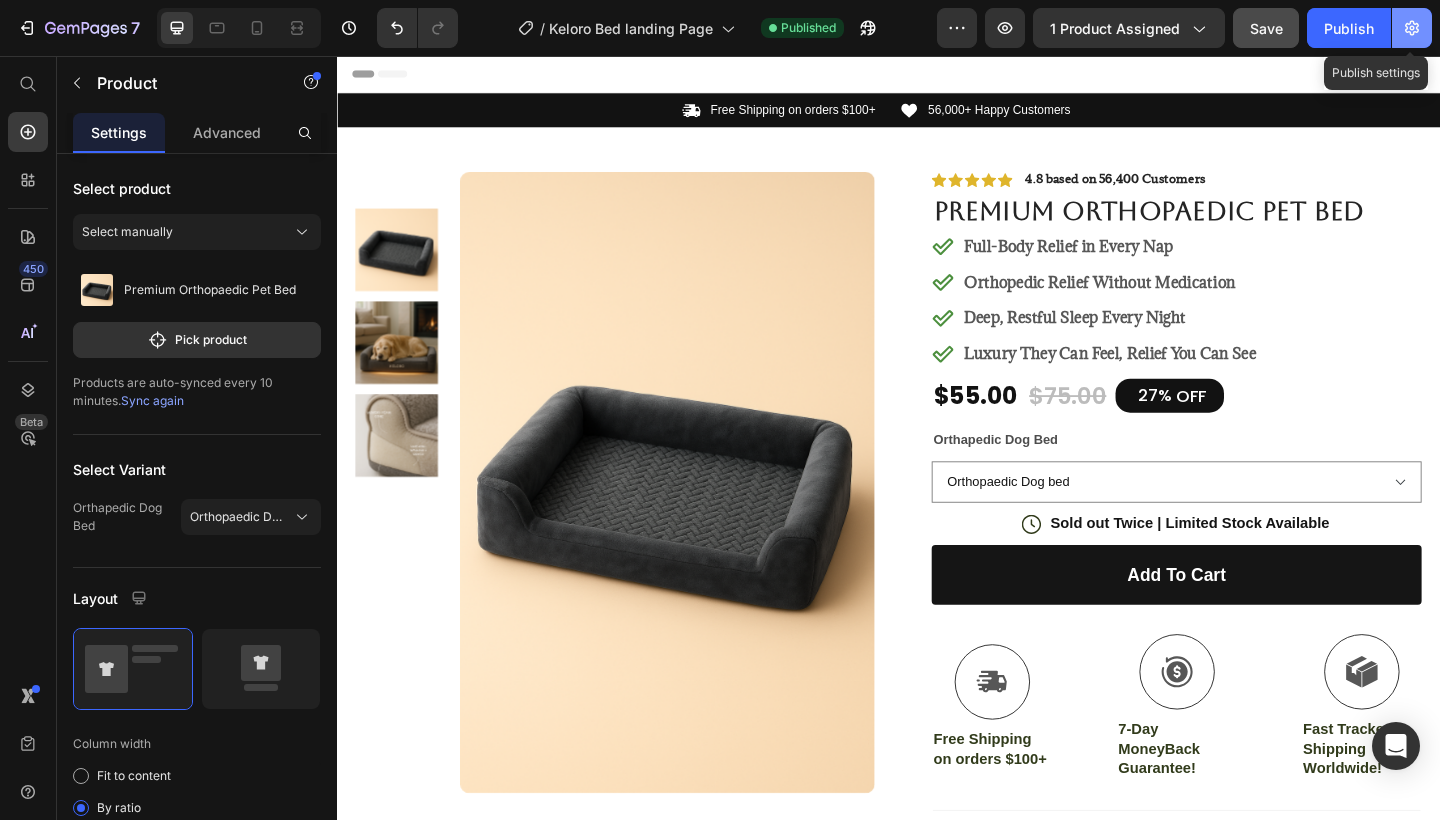 click 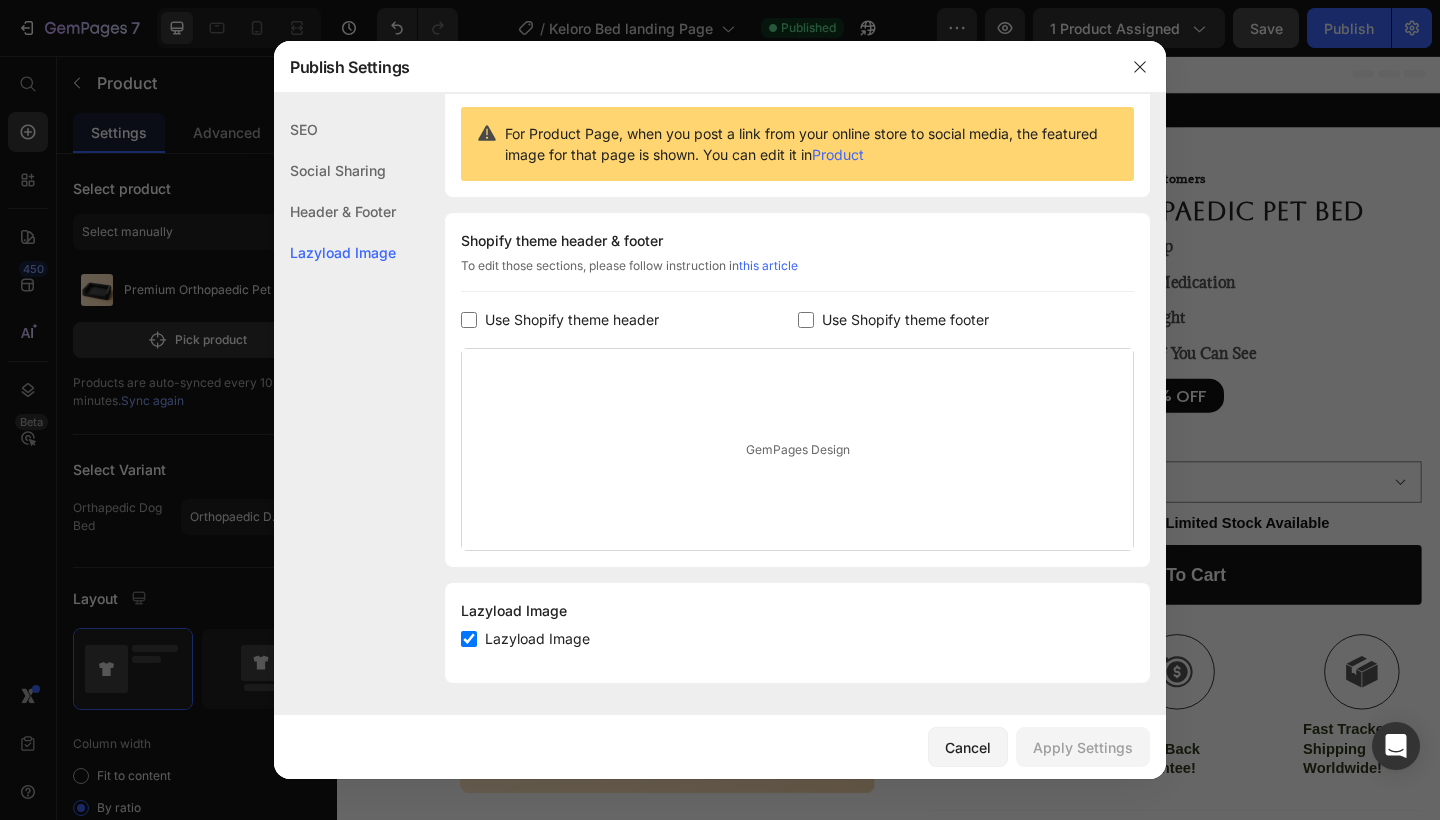 scroll, scrollTop: 191, scrollLeft: 0, axis: vertical 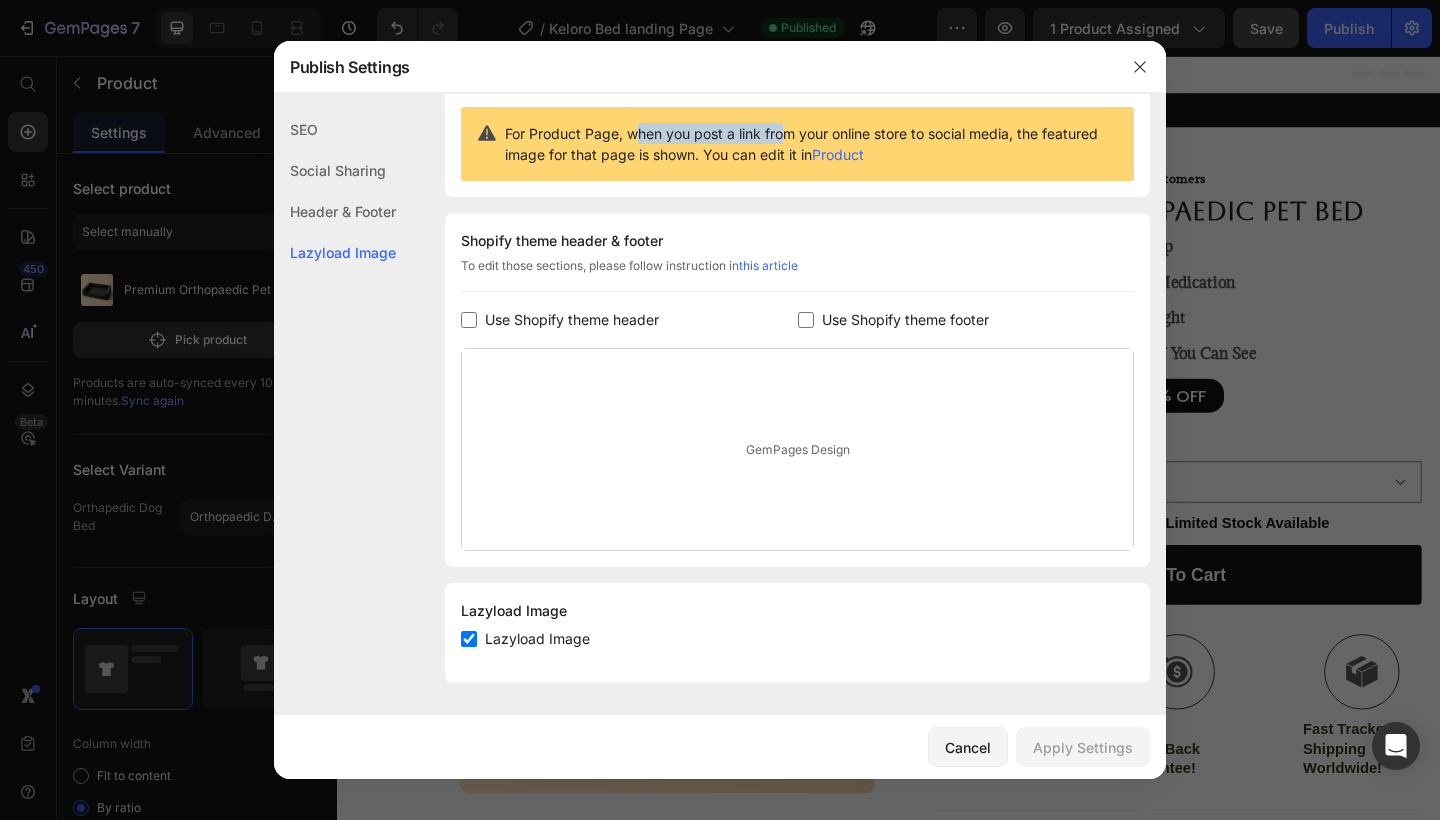 drag, startPoint x: 642, startPoint y: 138, endPoint x: 787, endPoint y: 138, distance: 145 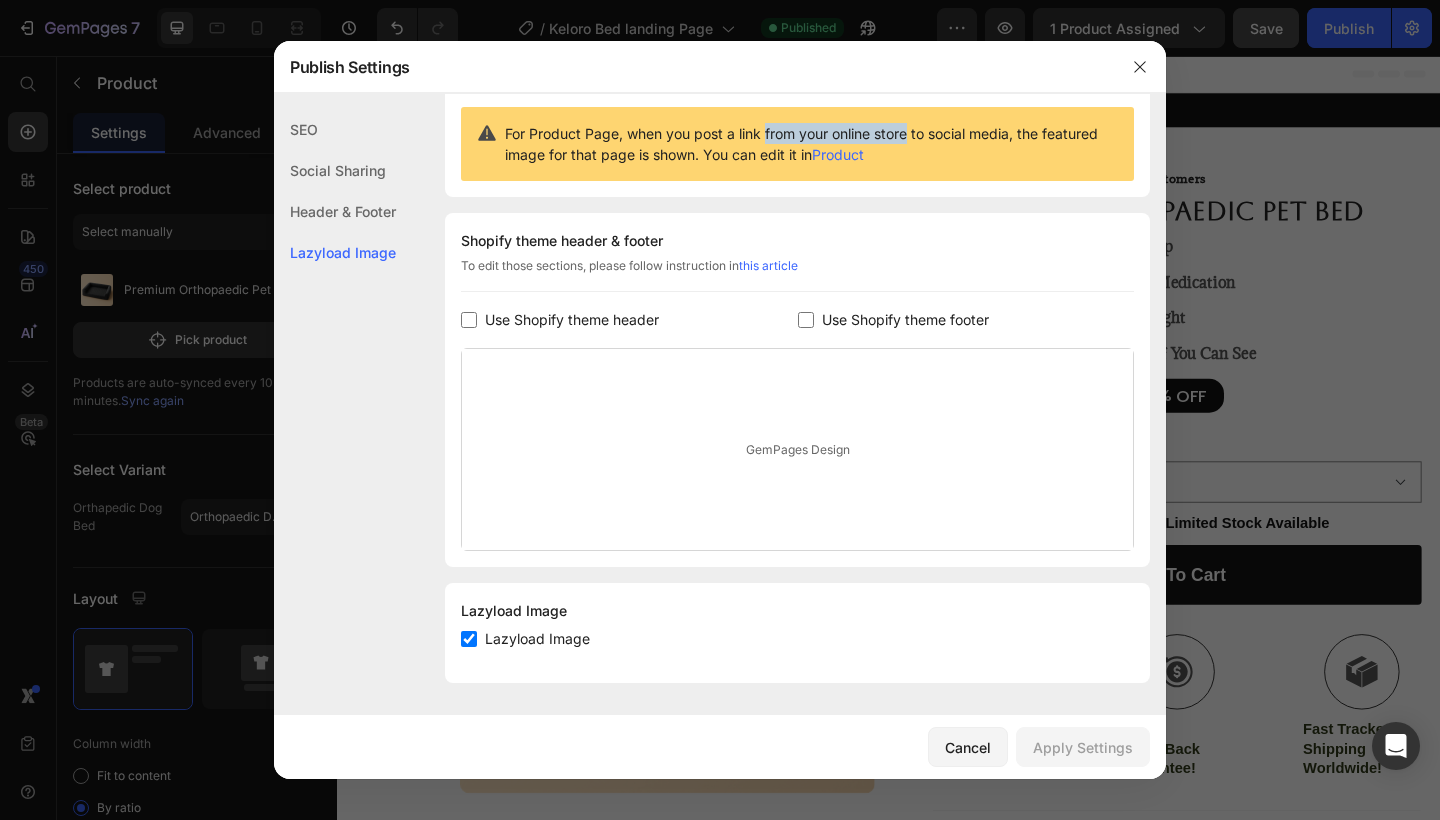 drag, startPoint x: 787, startPoint y: 138, endPoint x: 901, endPoint y: 138, distance: 114 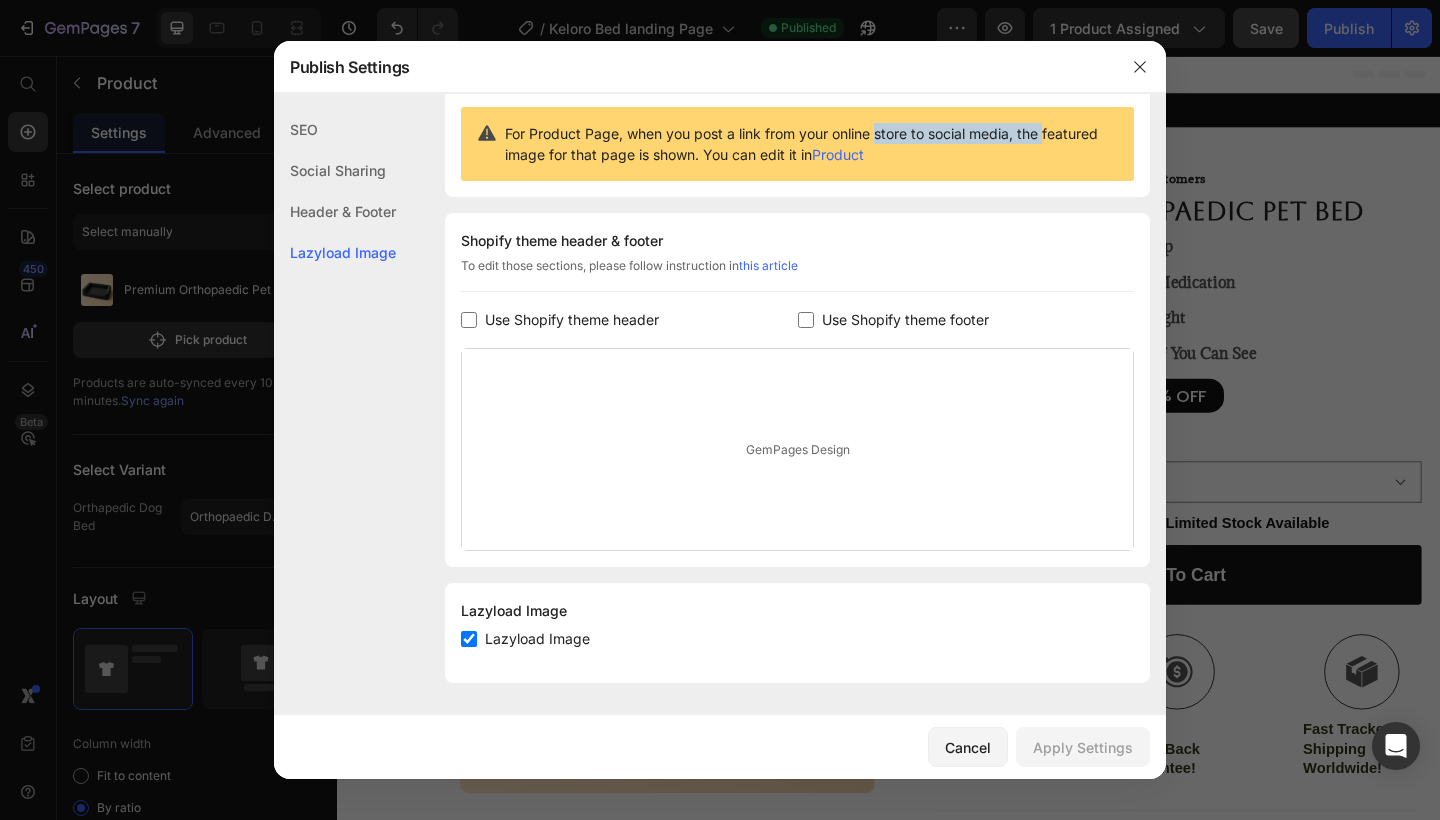 drag, startPoint x: 901, startPoint y: 138, endPoint x: 1042, endPoint y: 138, distance: 141 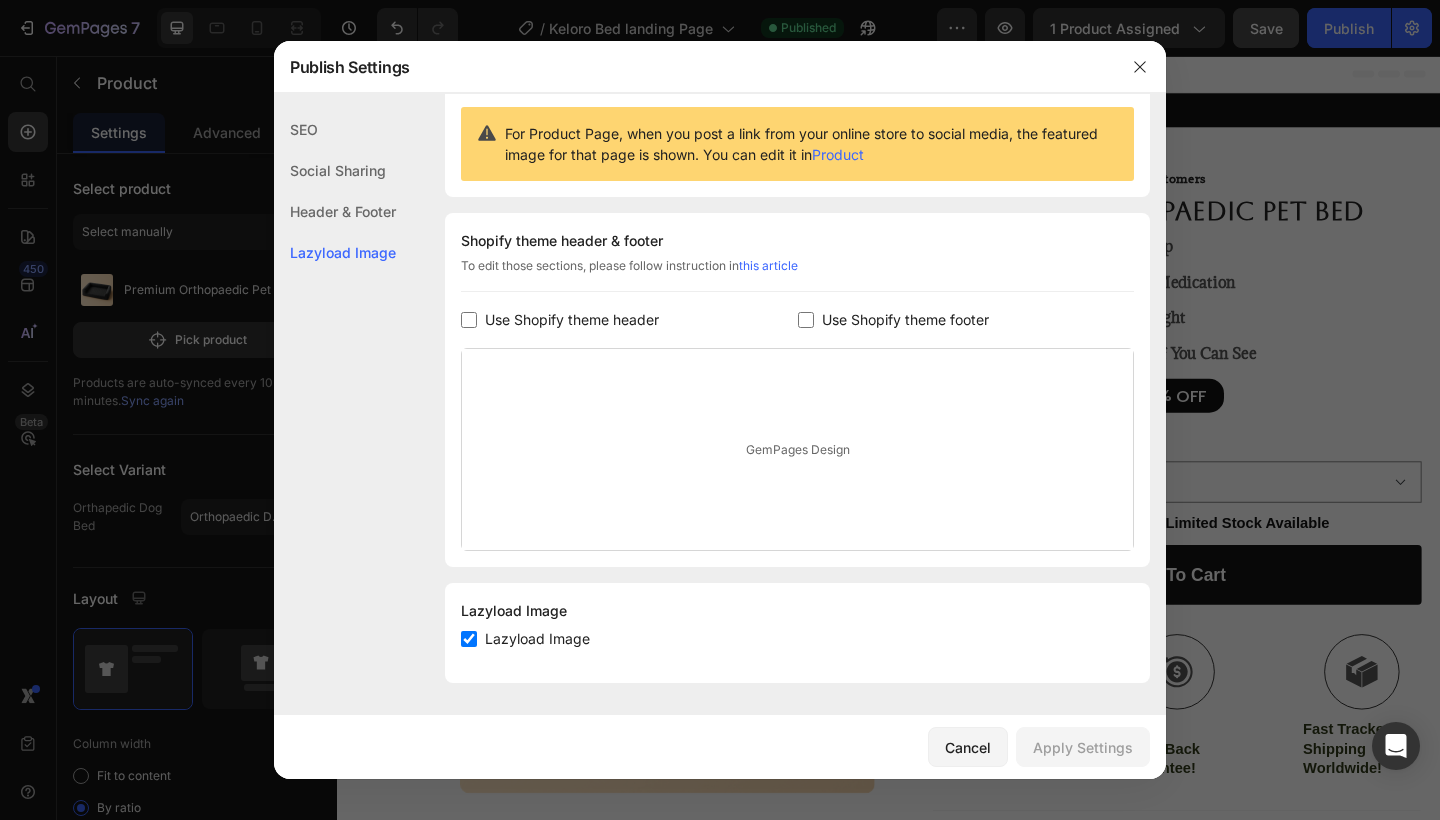 click on "Product" at bounding box center [838, 154] 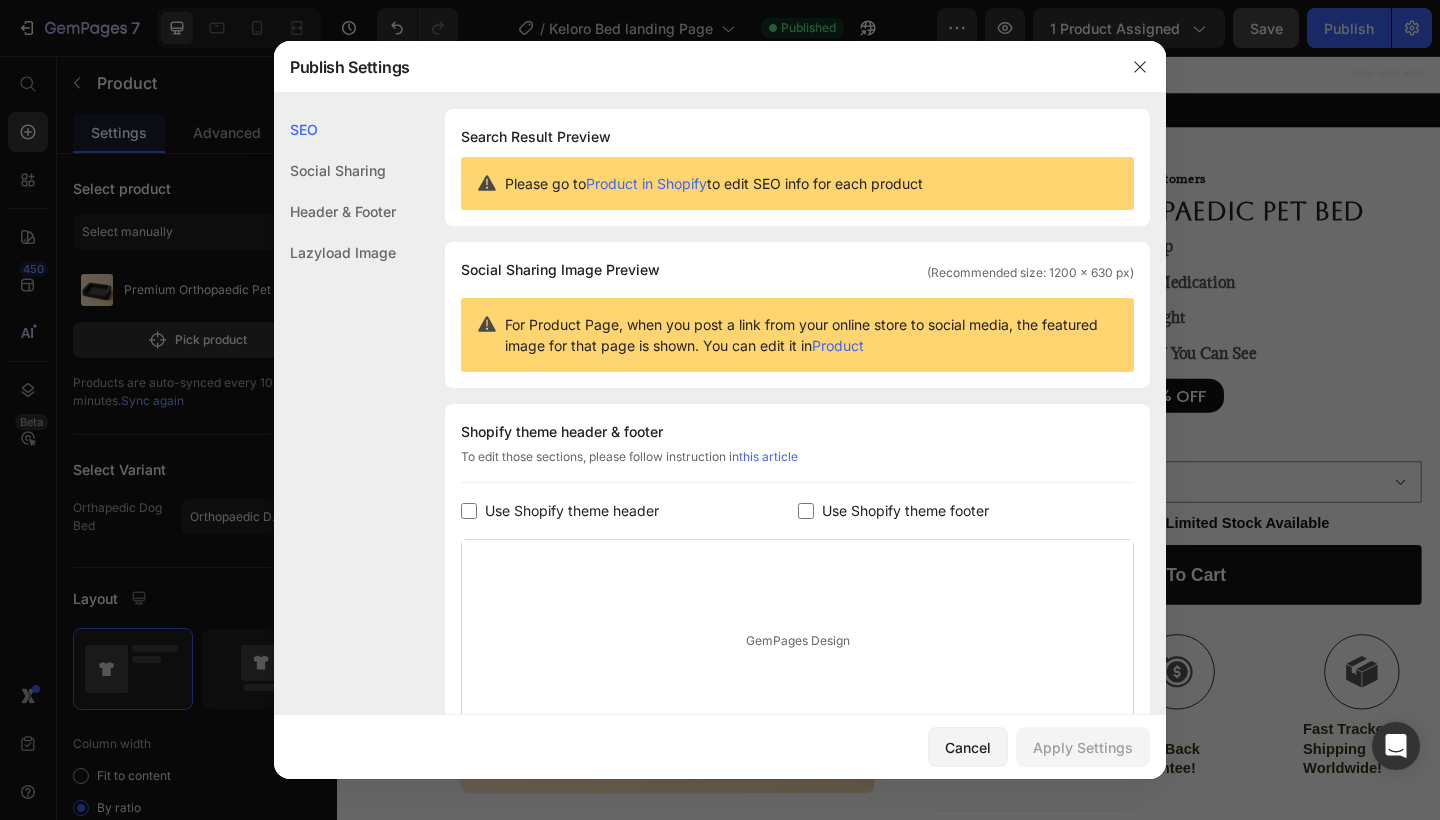 scroll, scrollTop: 0, scrollLeft: 0, axis: both 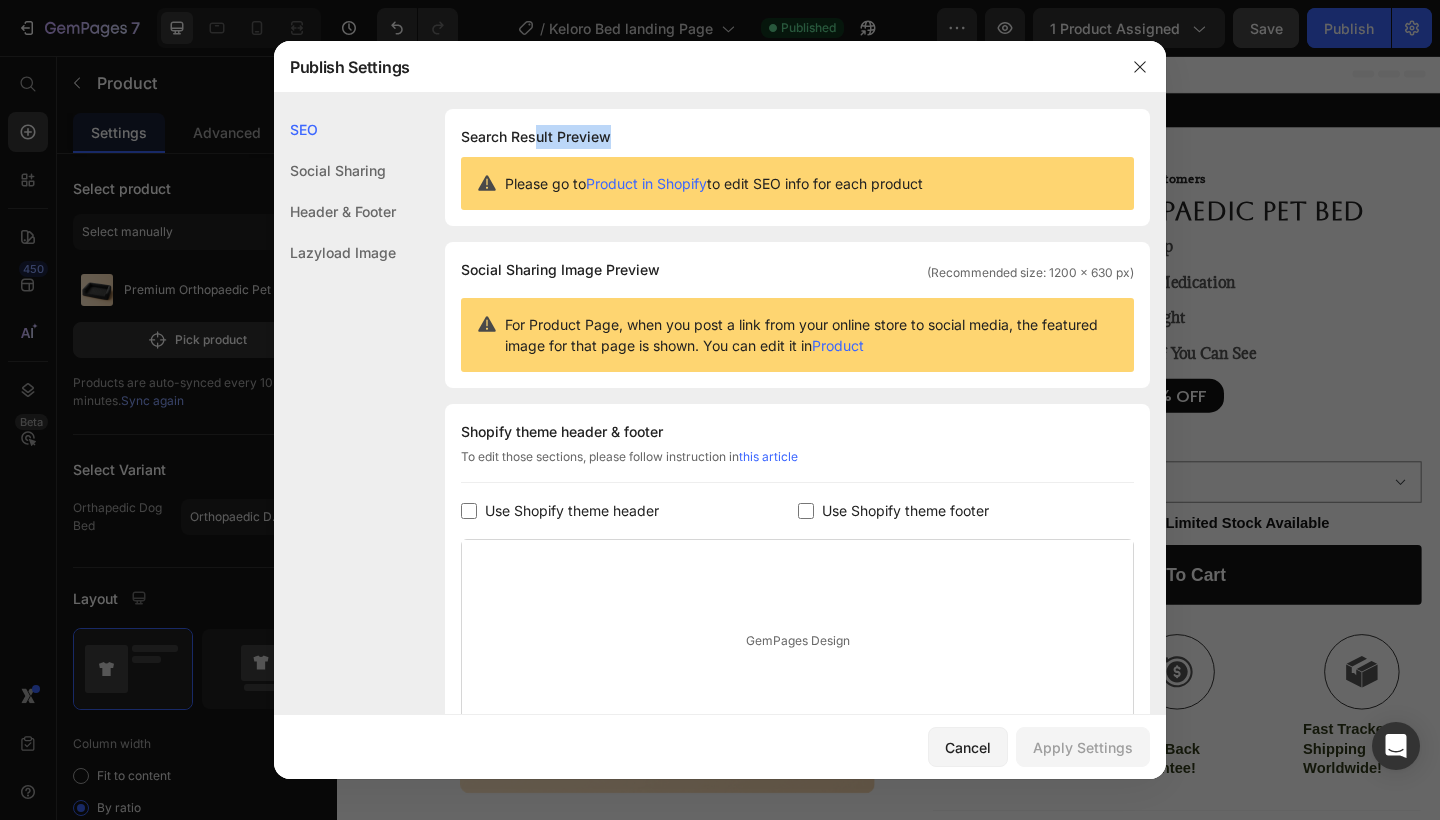 drag, startPoint x: 537, startPoint y: 134, endPoint x: 636, endPoint y: 138, distance: 99.08077 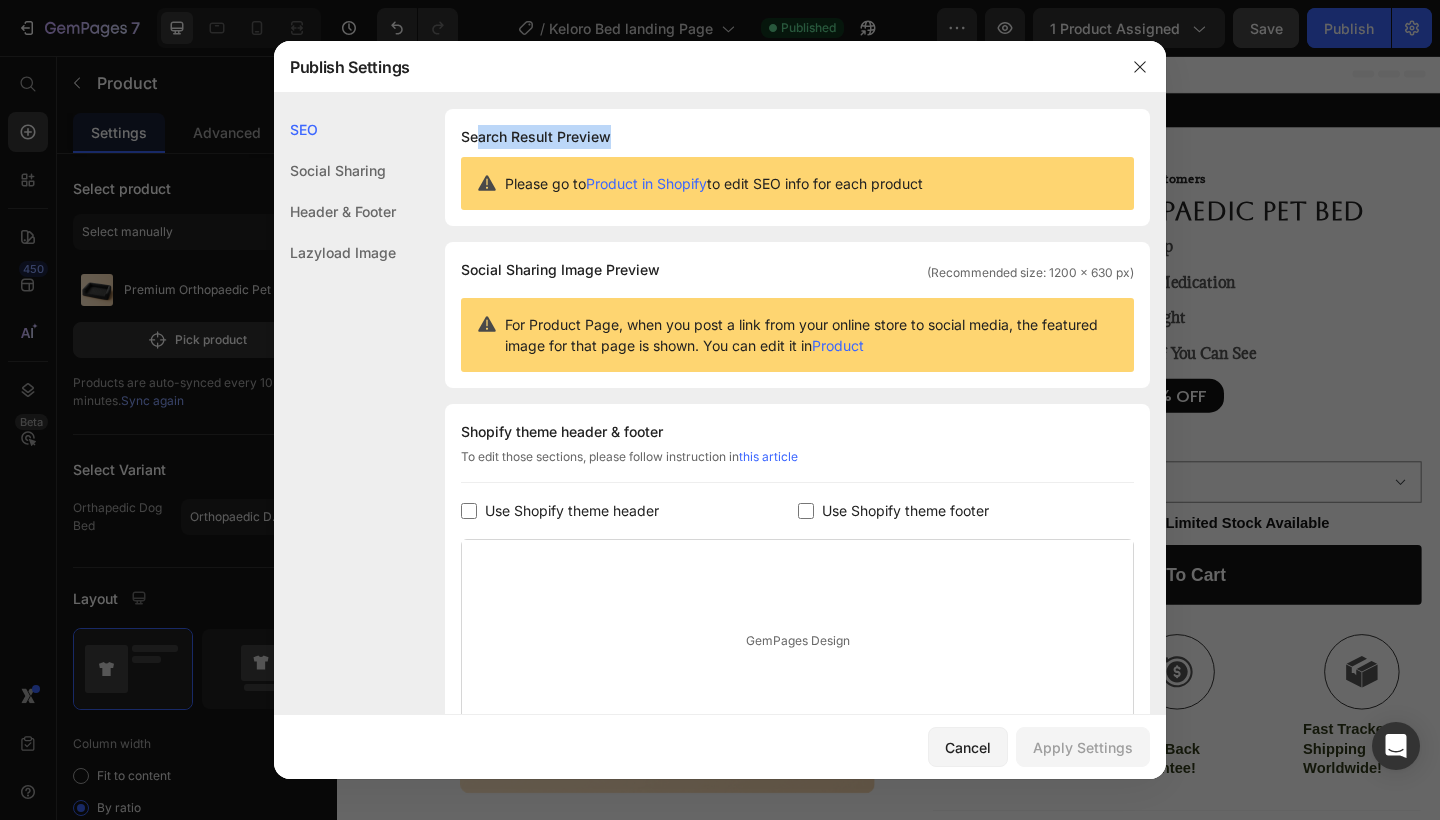 drag, startPoint x: 636, startPoint y: 138, endPoint x: 476, endPoint y: 135, distance: 160.02812 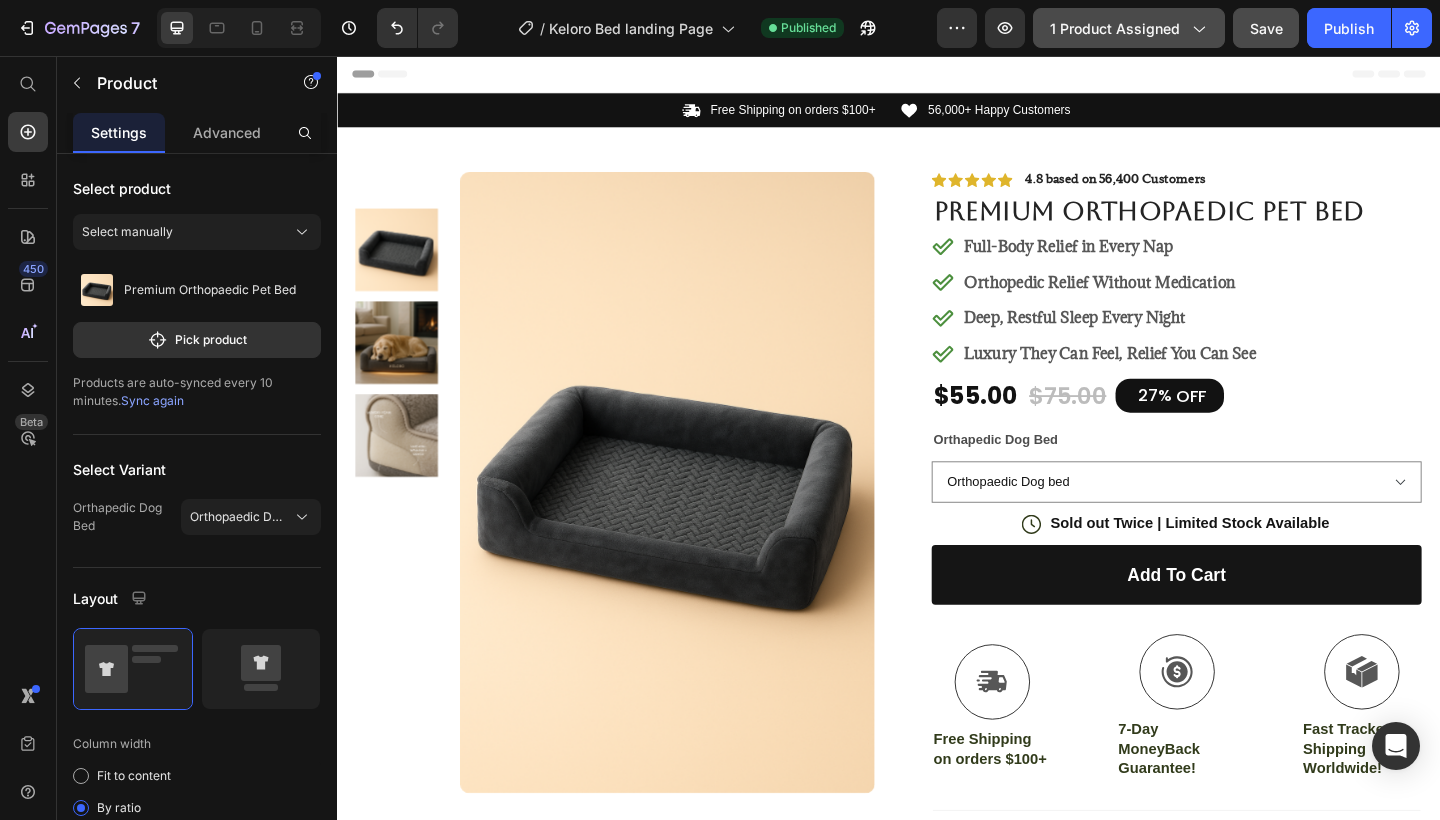click 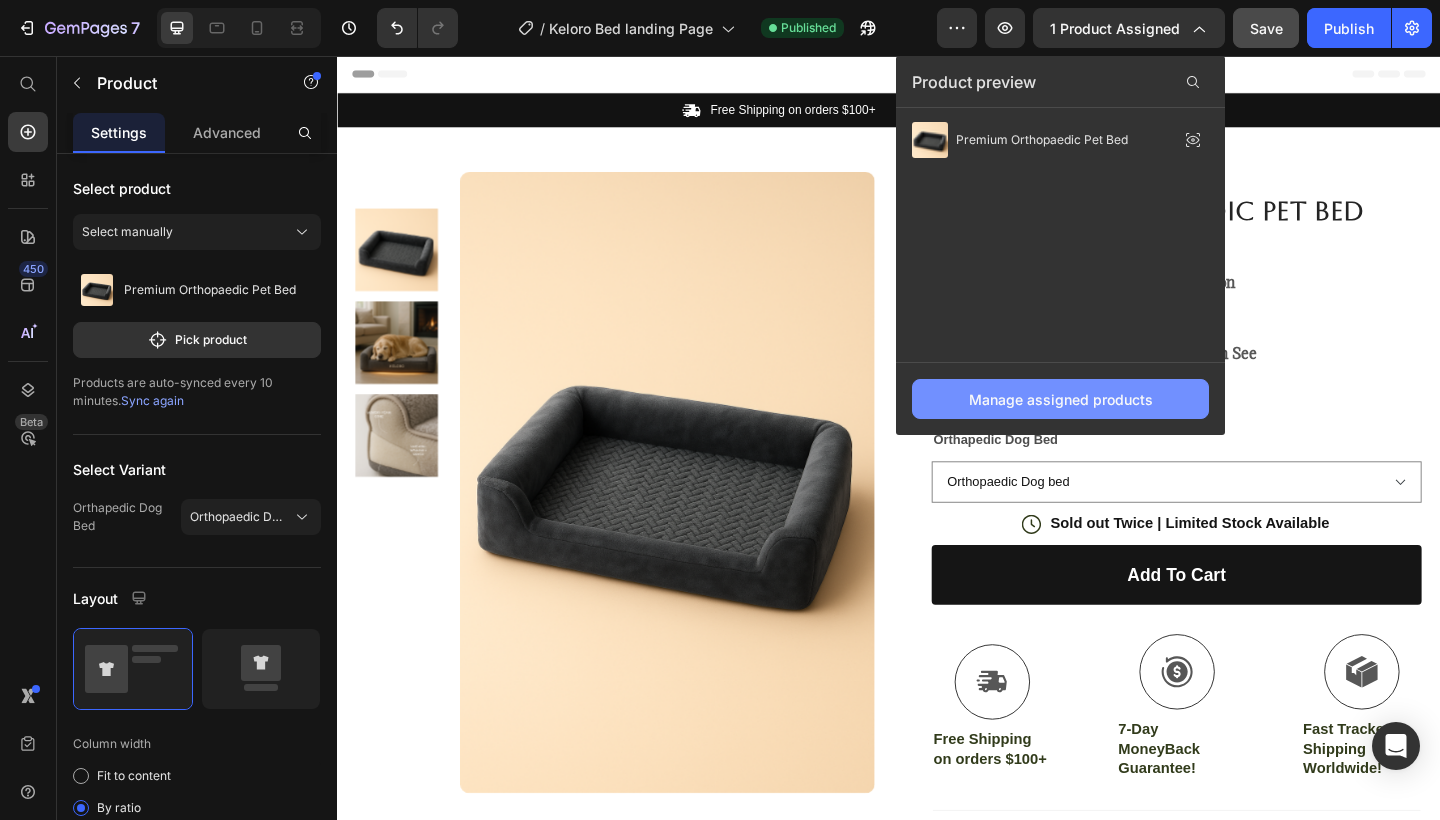 click on "Manage assigned products" at bounding box center (1061, 399) 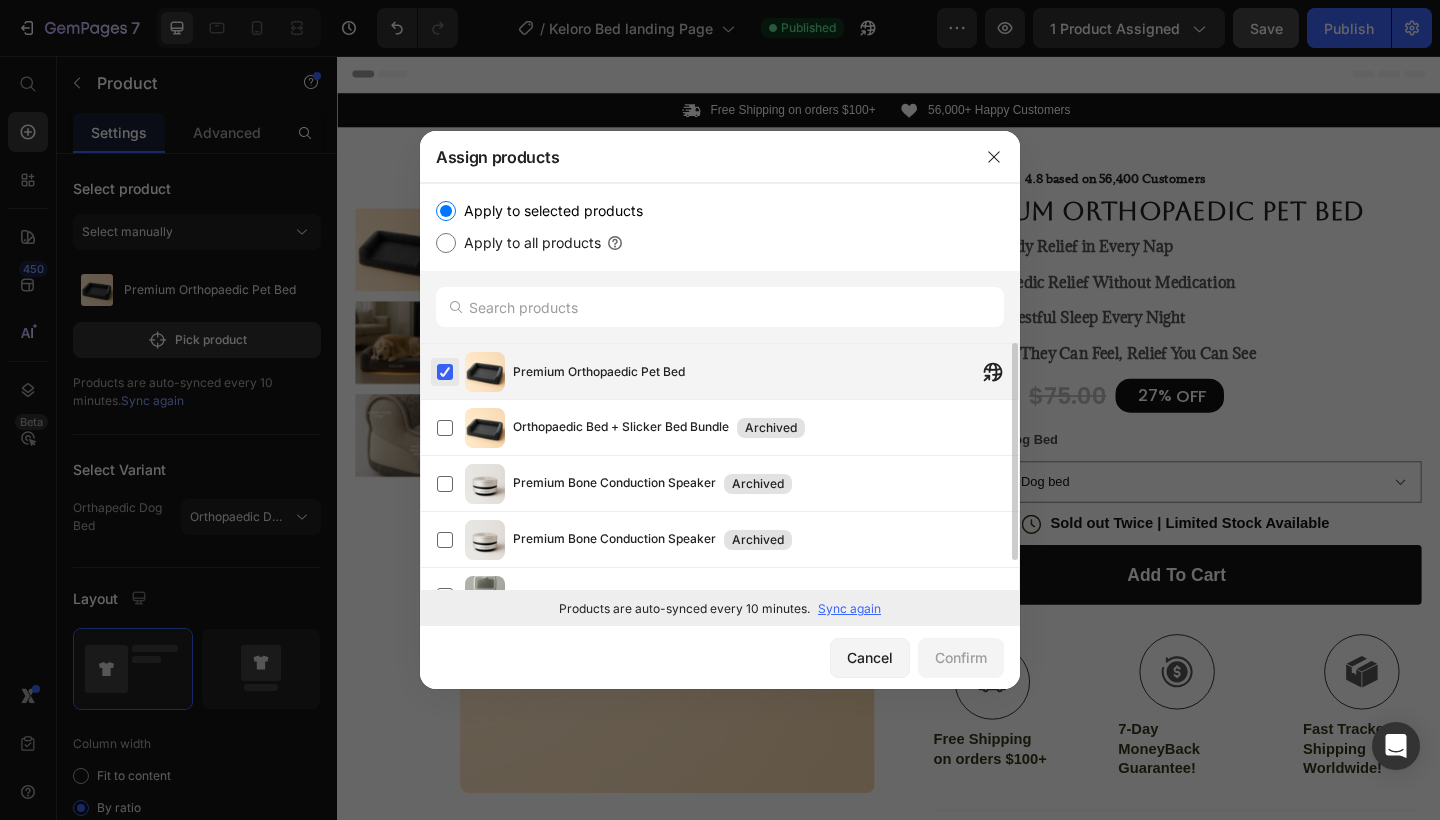 click at bounding box center [445, 372] 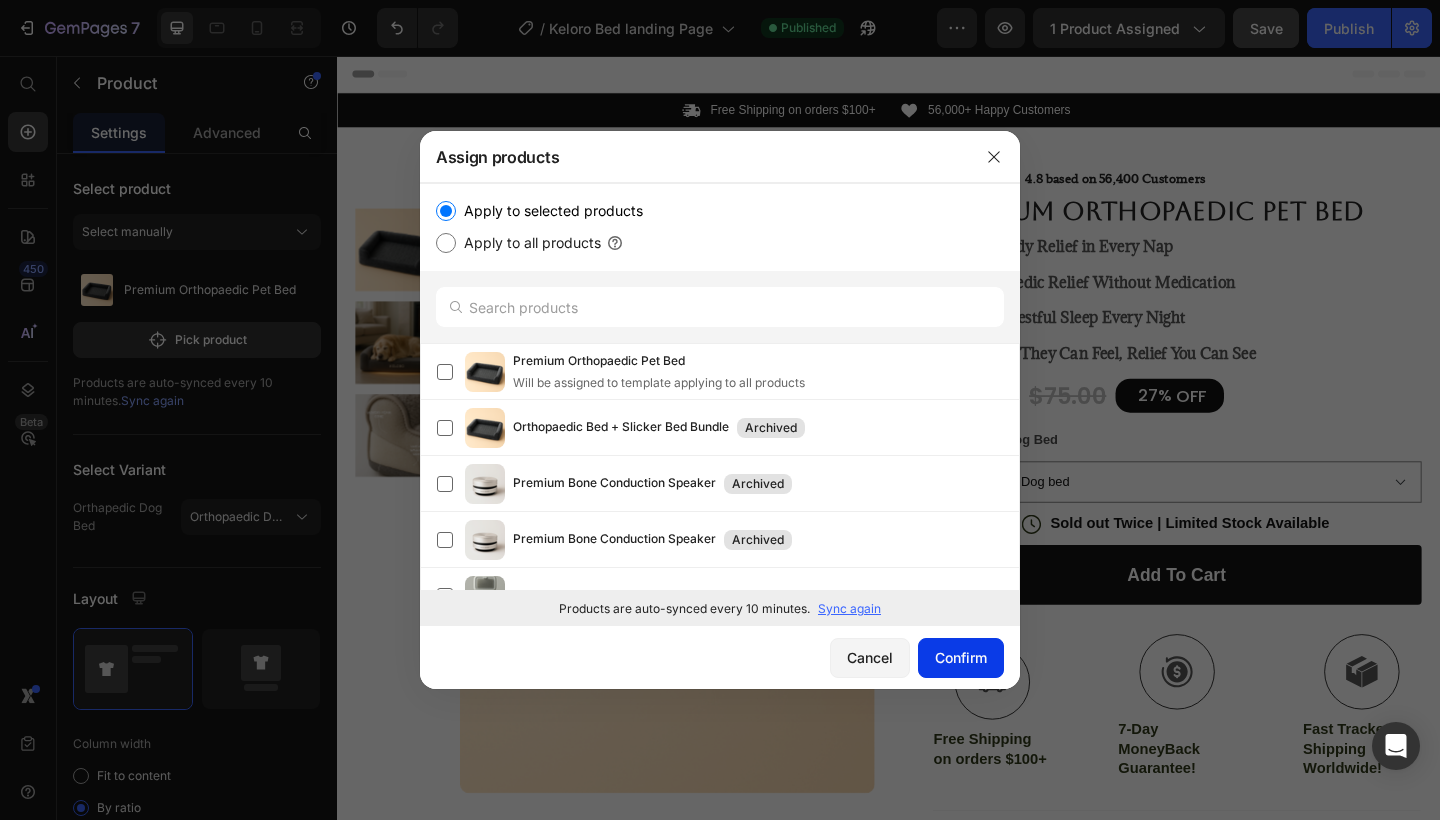 click on "Confirm" at bounding box center [961, 657] 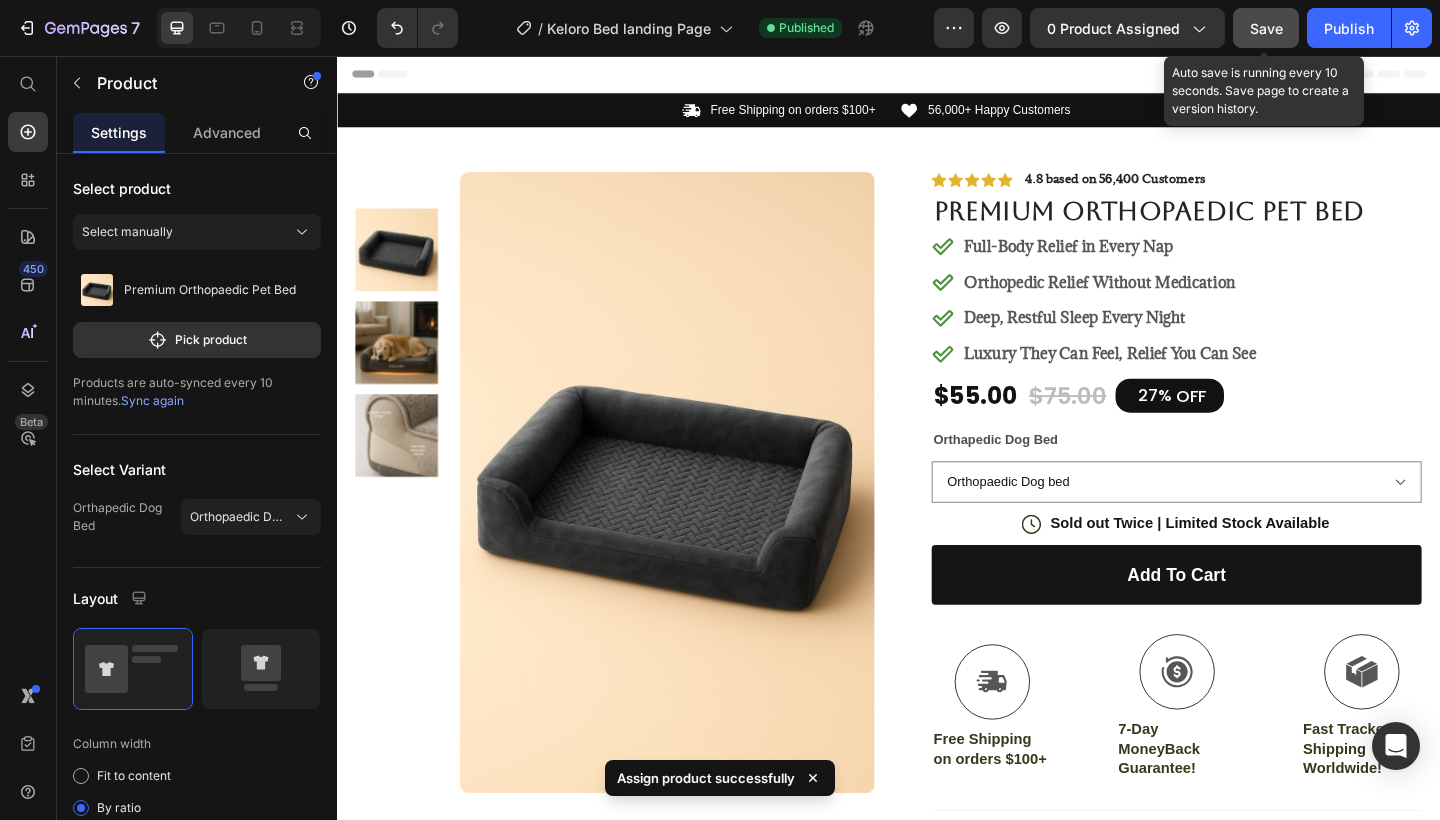 click on "Save" 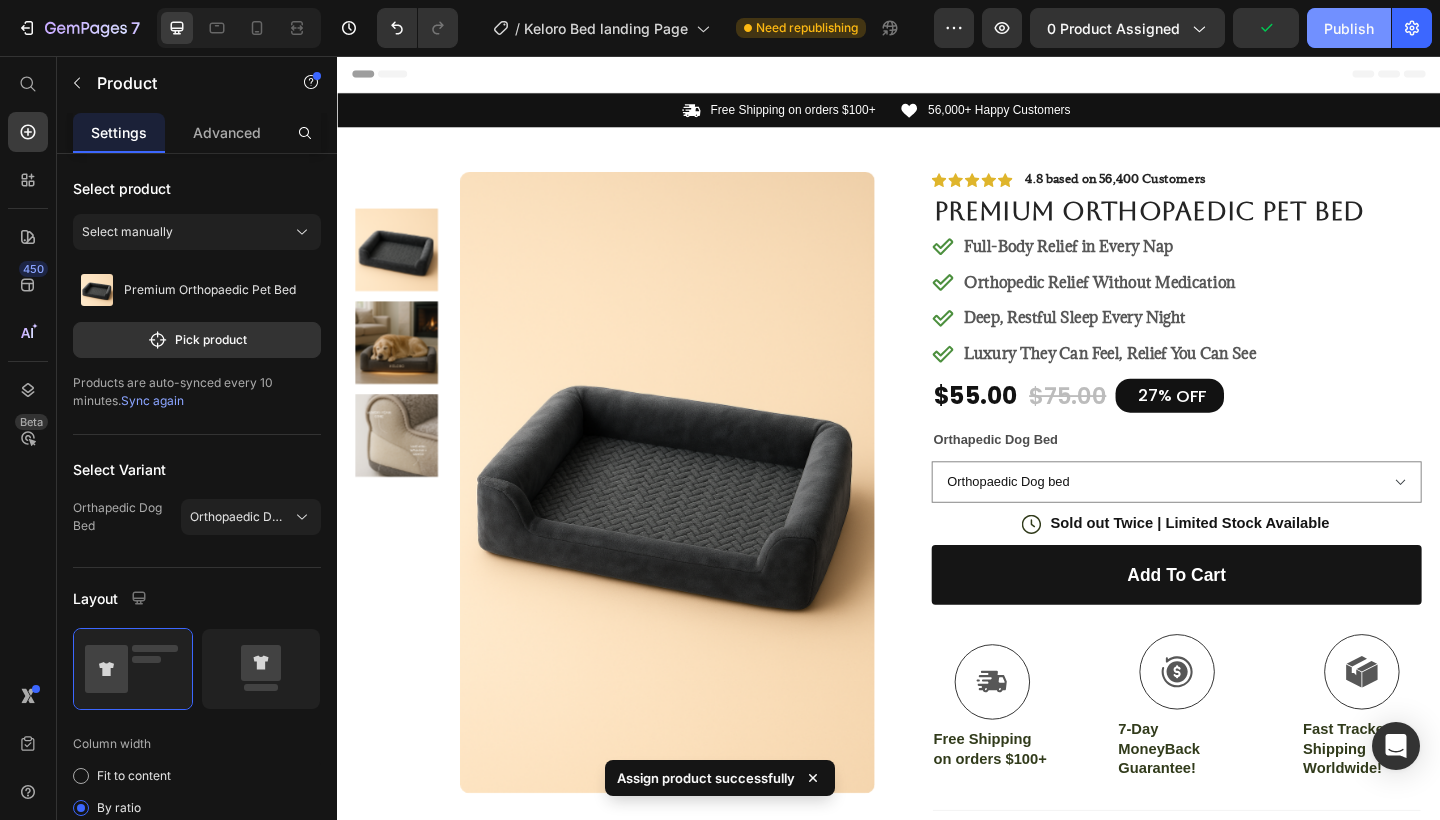 click on "Publish" at bounding box center (1349, 28) 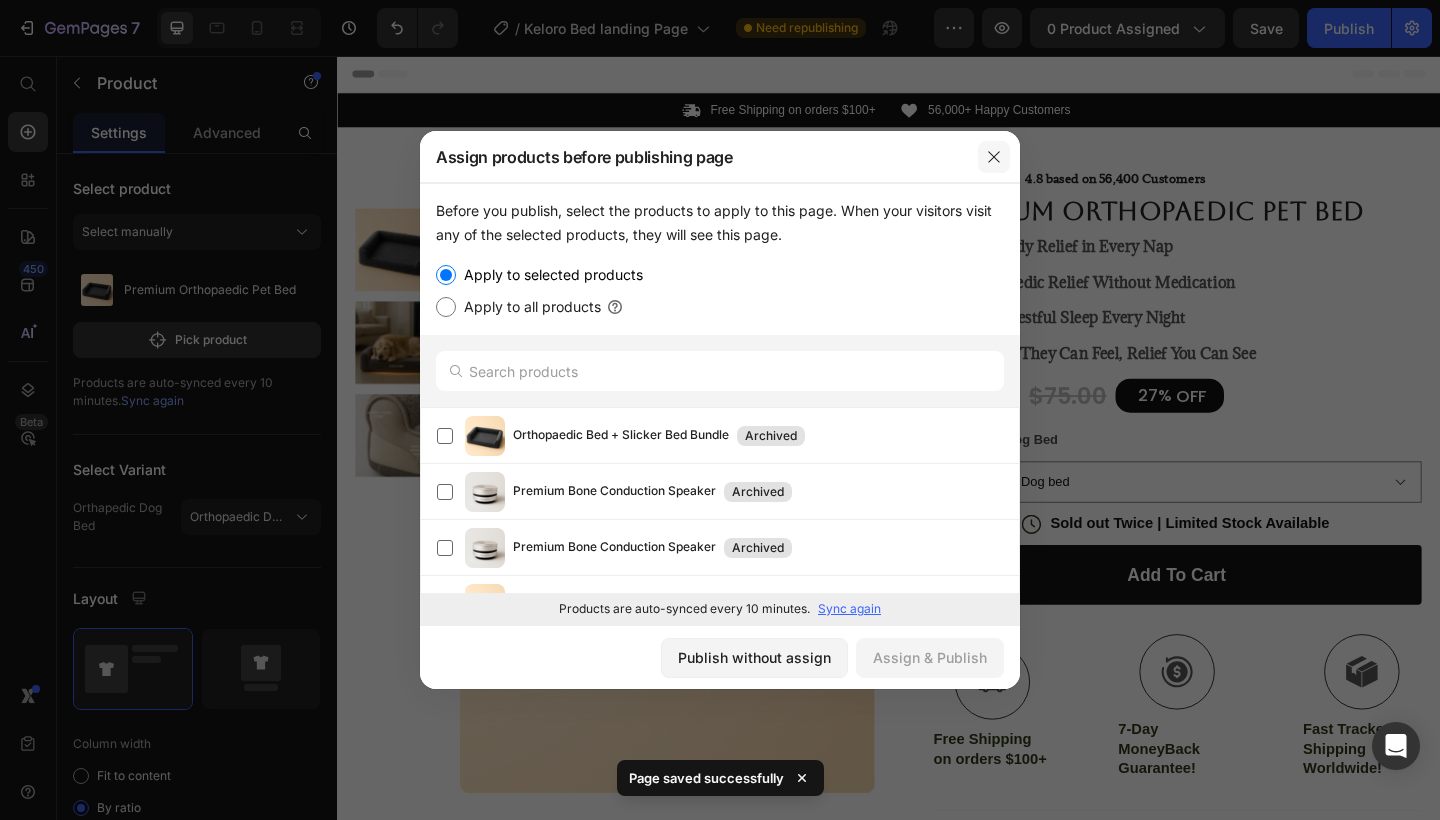 click at bounding box center [994, 157] 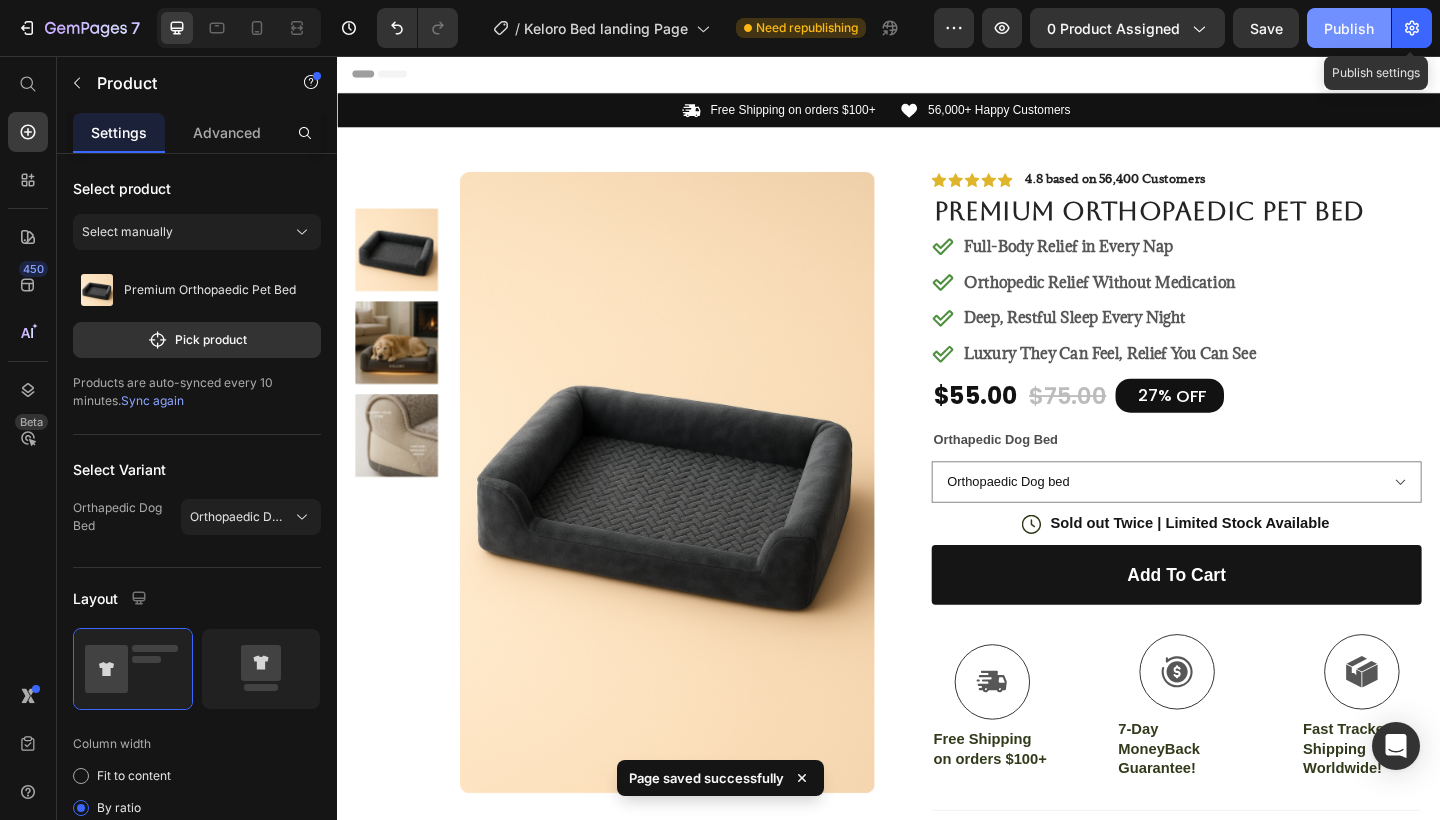 click on "Publish" at bounding box center [1349, 28] 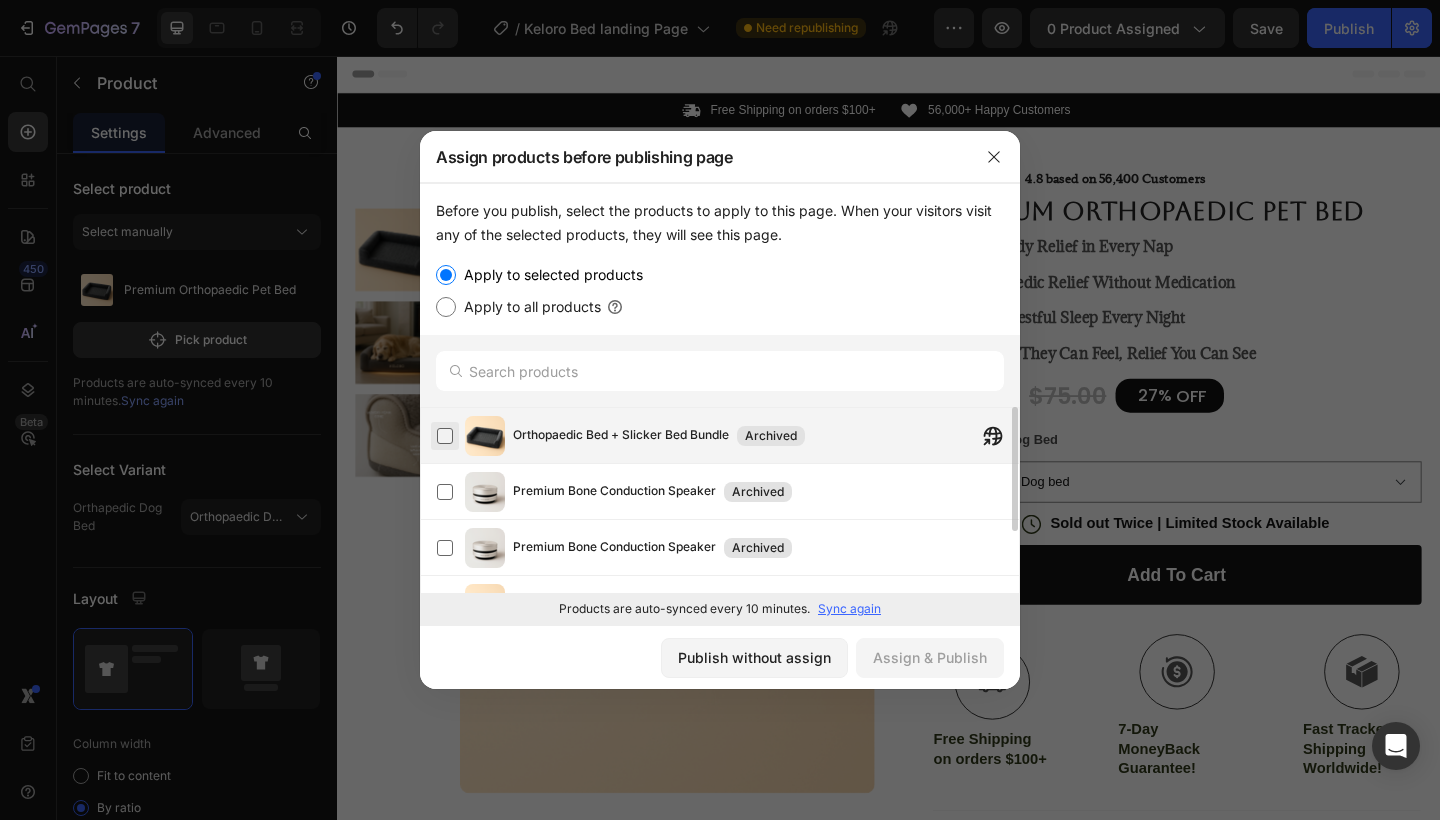 click at bounding box center [445, 436] 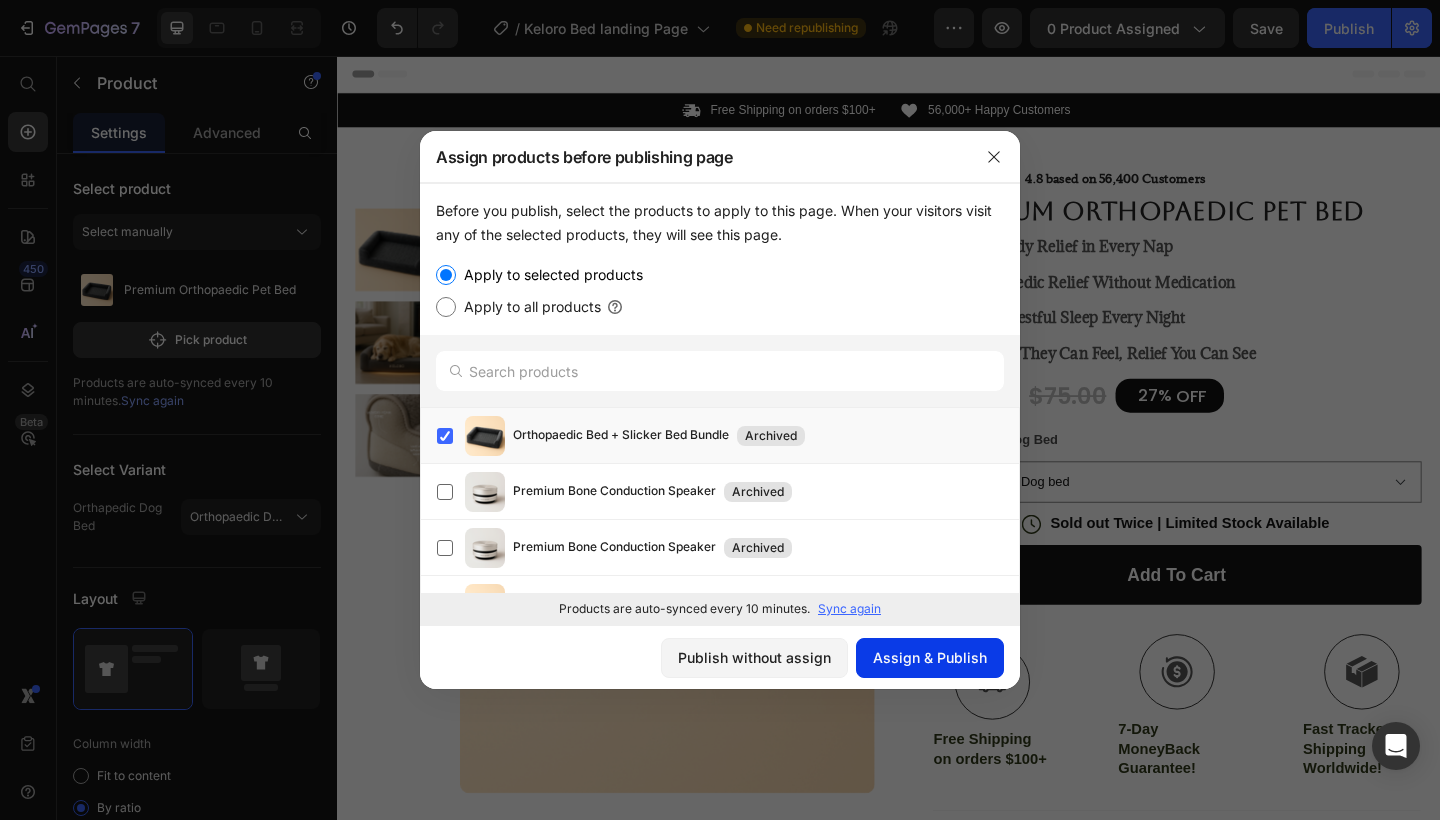 click on "Assign & Publish" at bounding box center (930, 657) 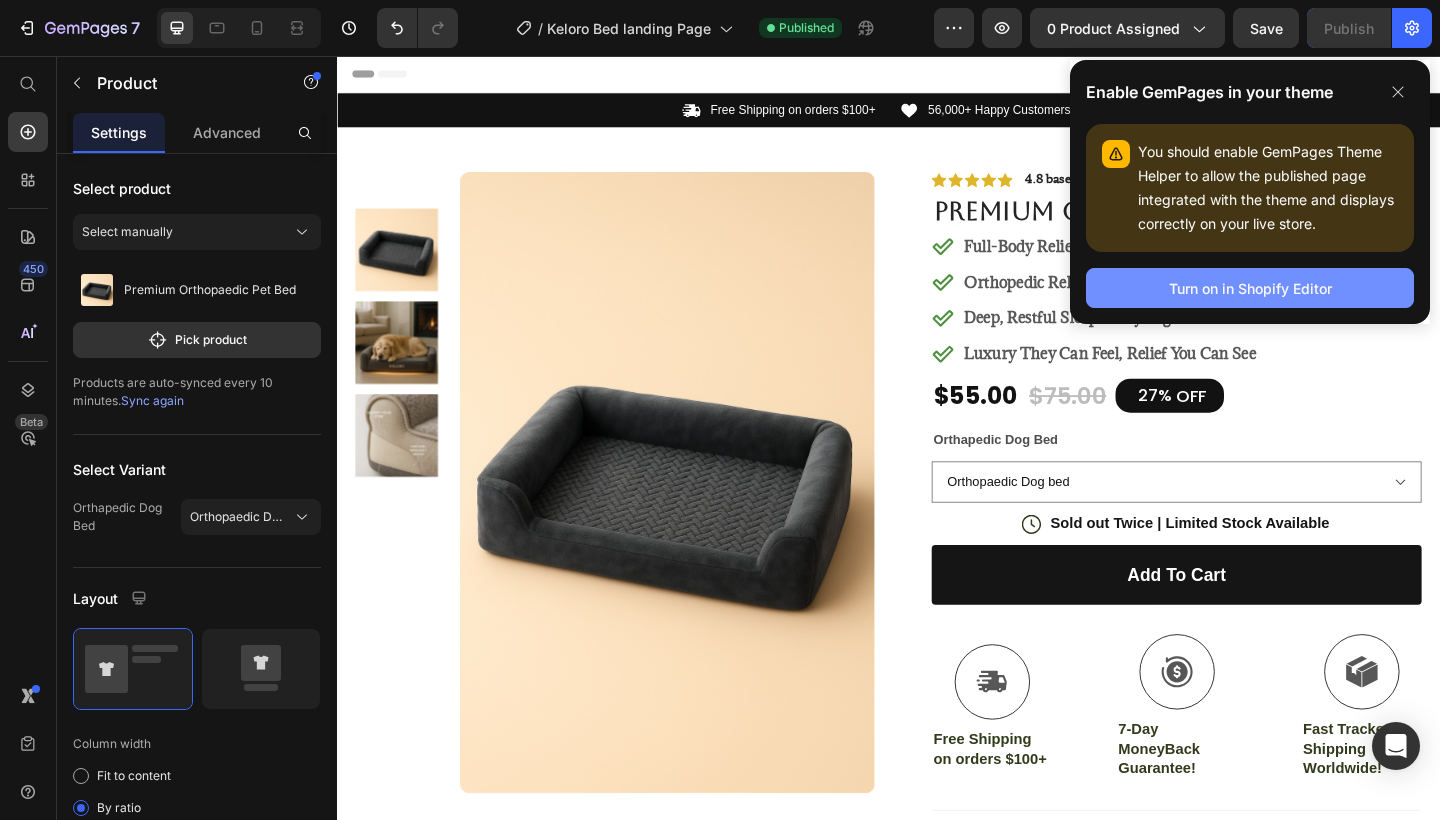 click on "Turn on in Shopify Editor" at bounding box center (1250, 288) 